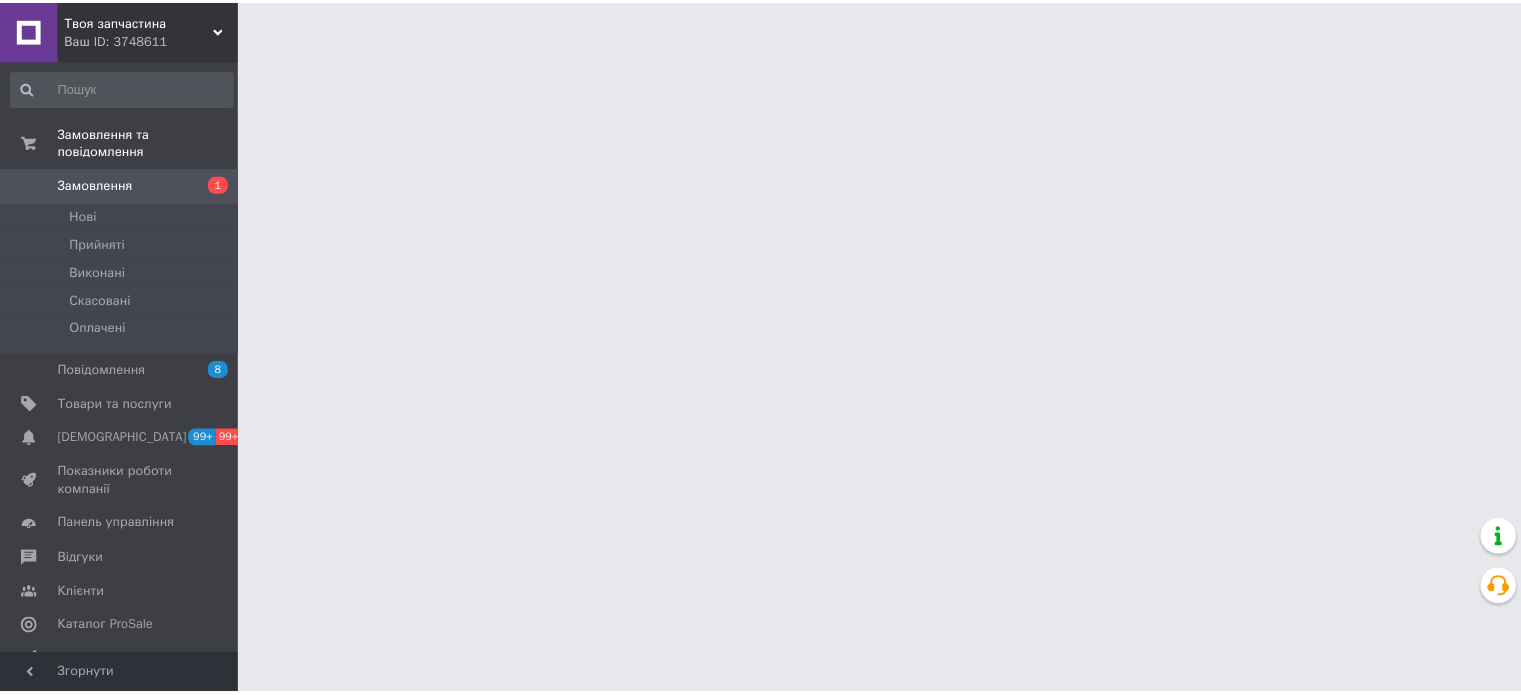 scroll, scrollTop: 0, scrollLeft: 0, axis: both 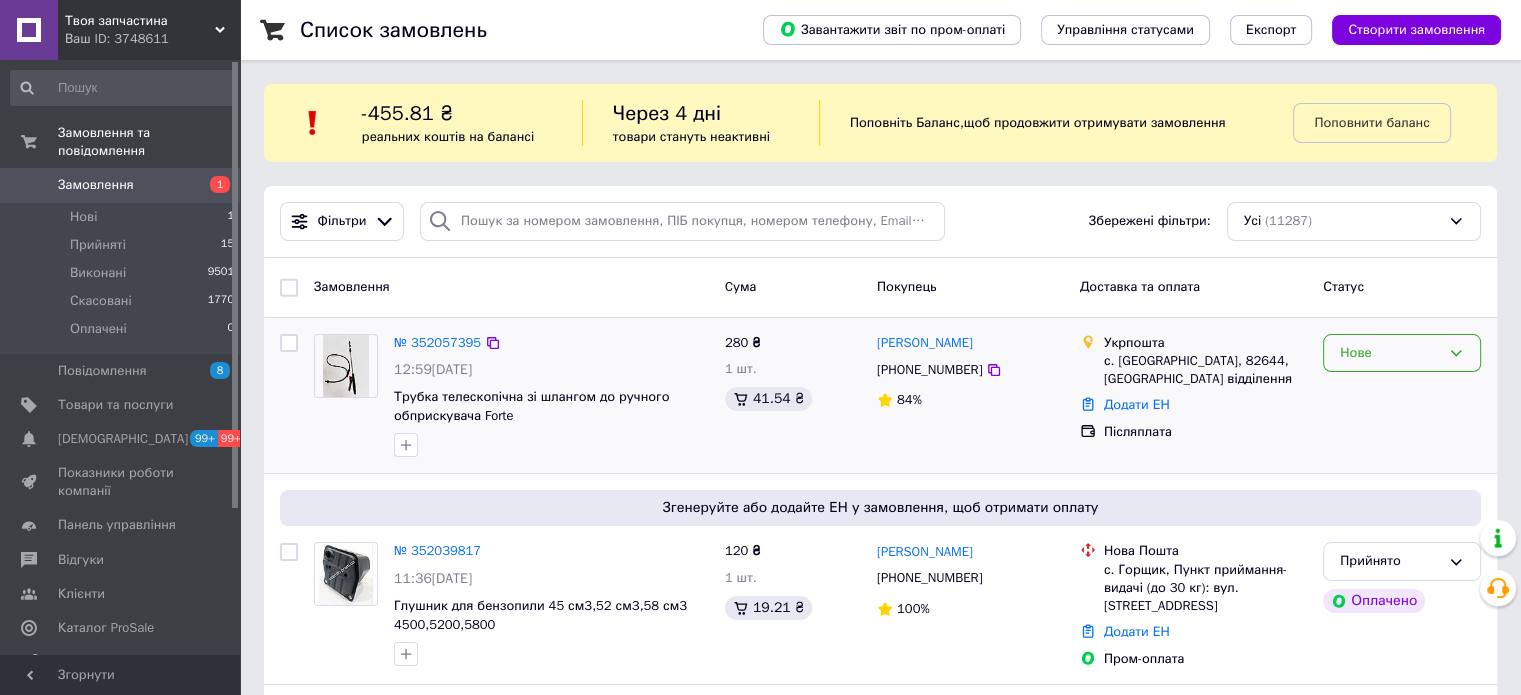 click on "Нове" at bounding box center [1390, 353] 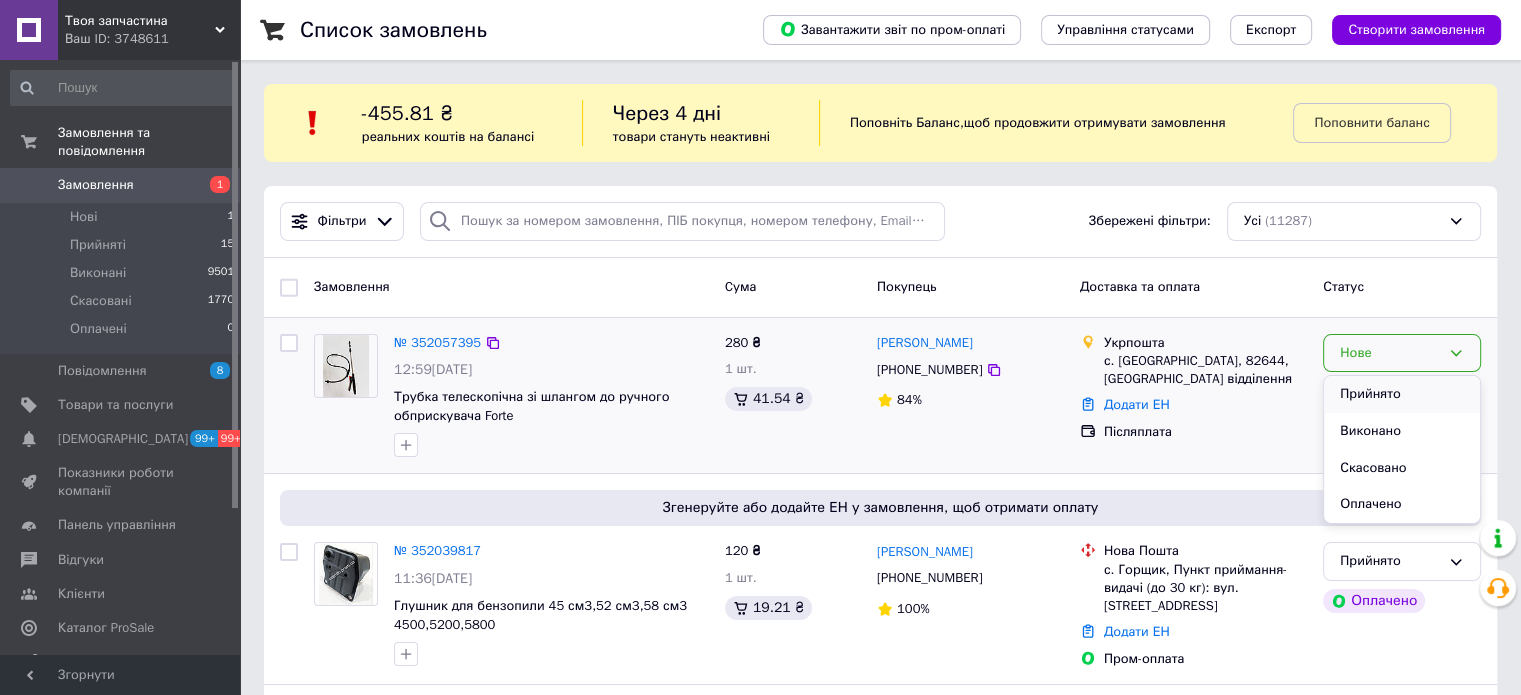click on "Прийнято" at bounding box center (1402, 394) 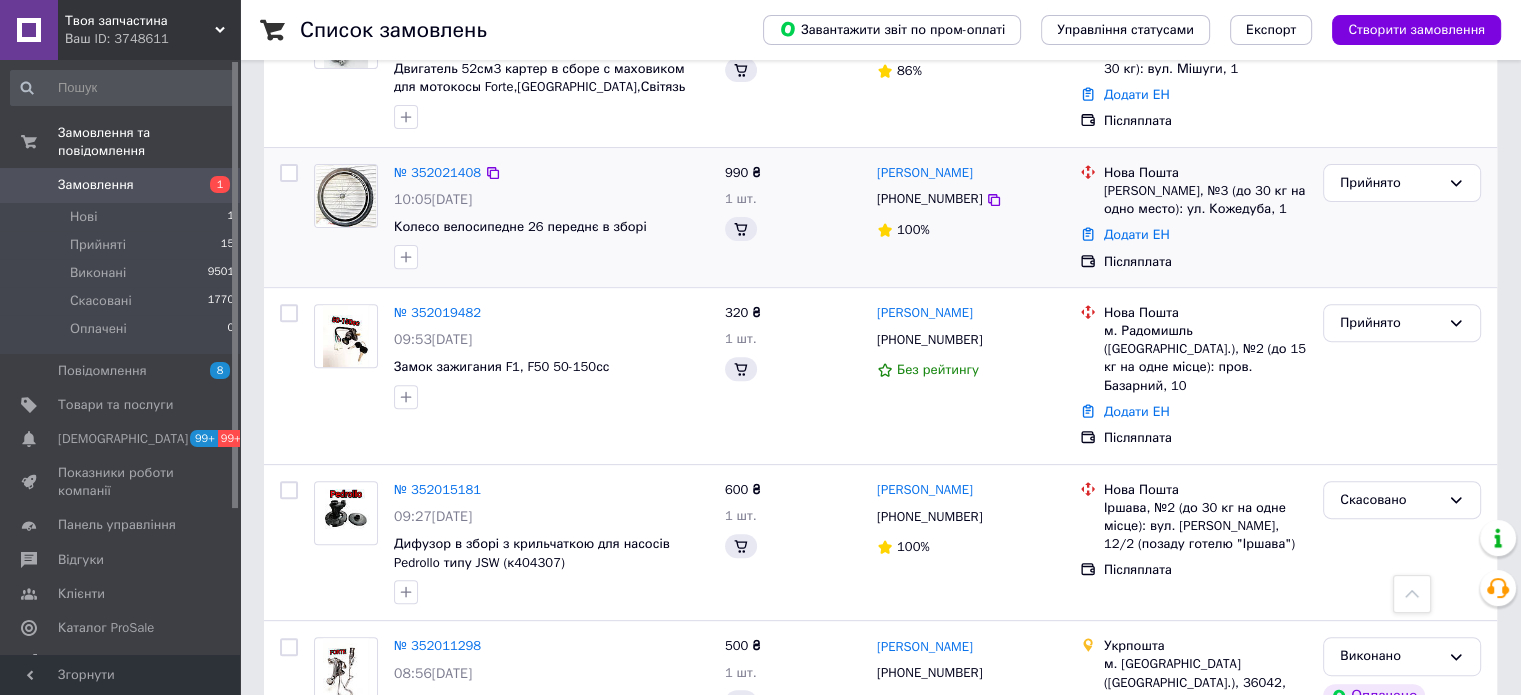 scroll, scrollTop: 800, scrollLeft: 0, axis: vertical 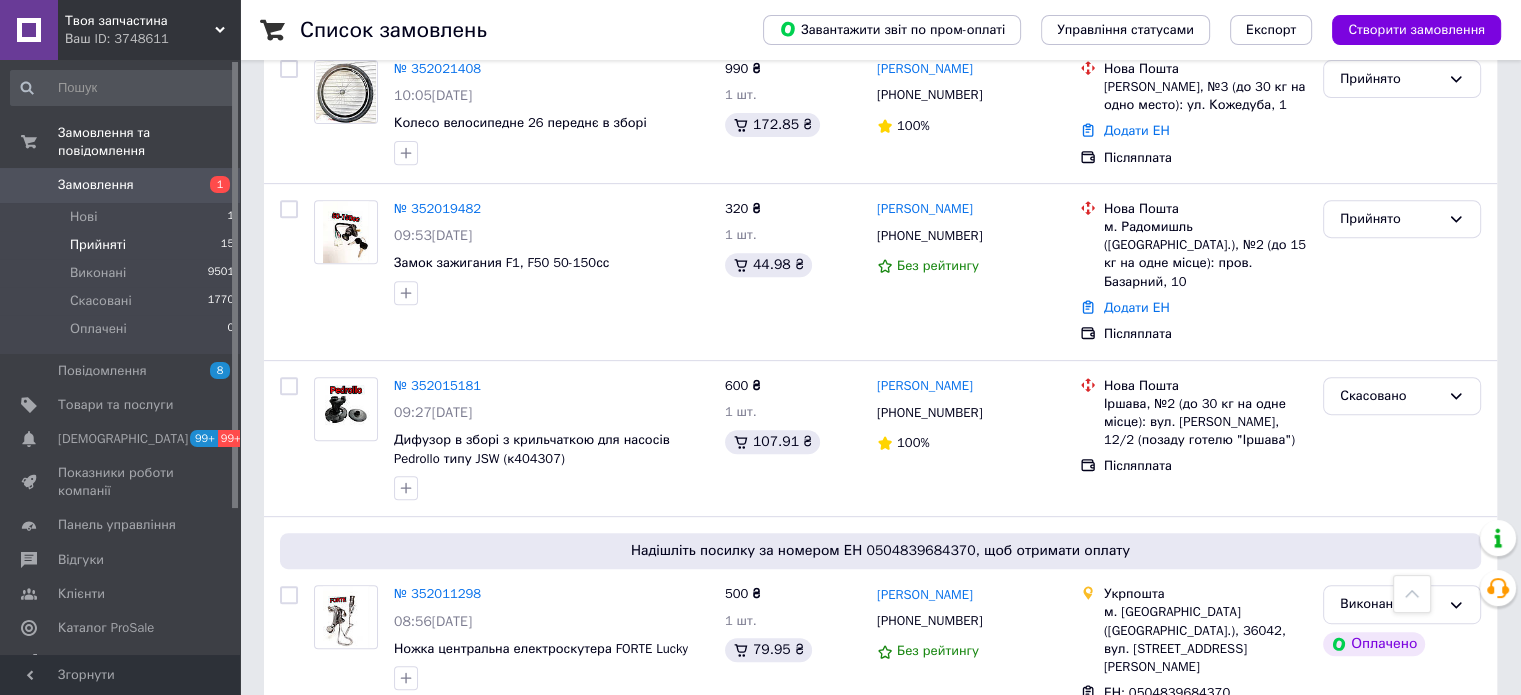 click on "Прийняті 15" at bounding box center [123, 245] 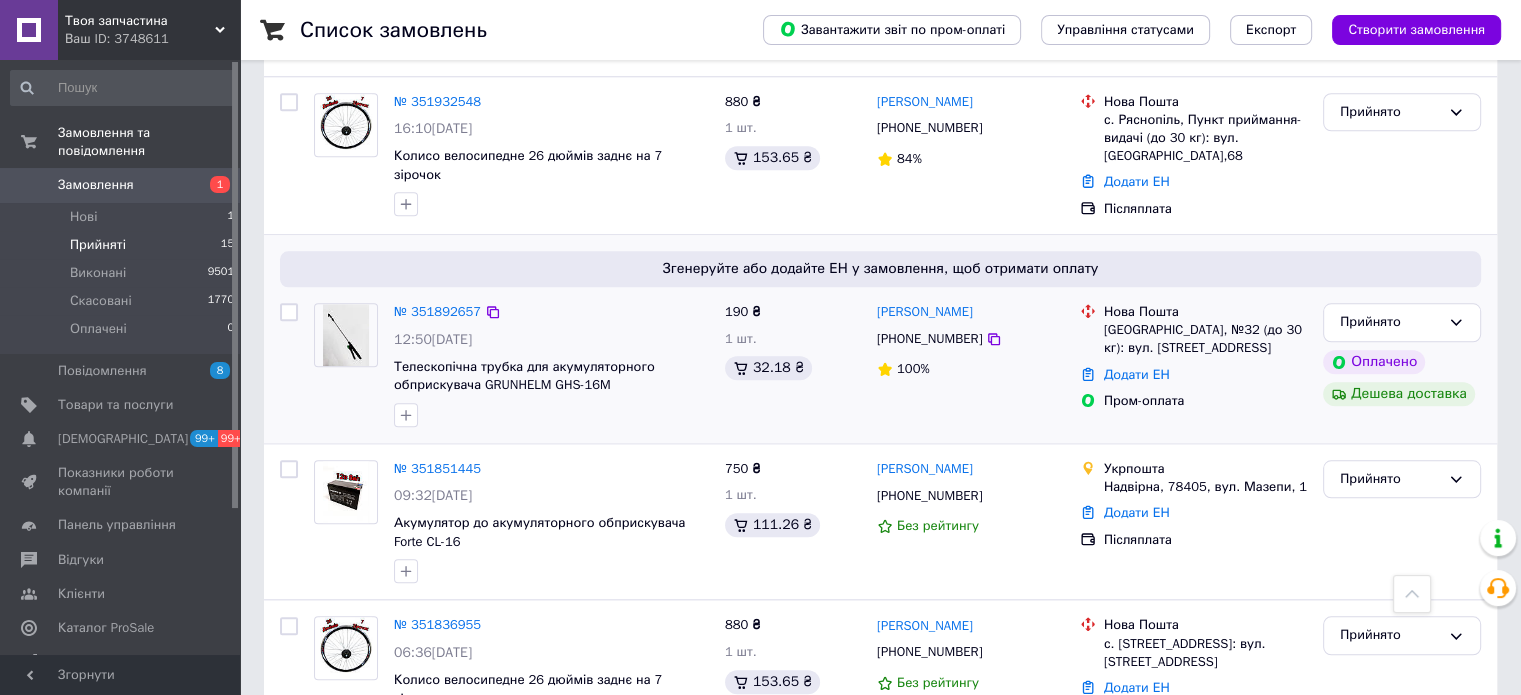 scroll, scrollTop: 2008, scrollLeft: 0, axis: vertical 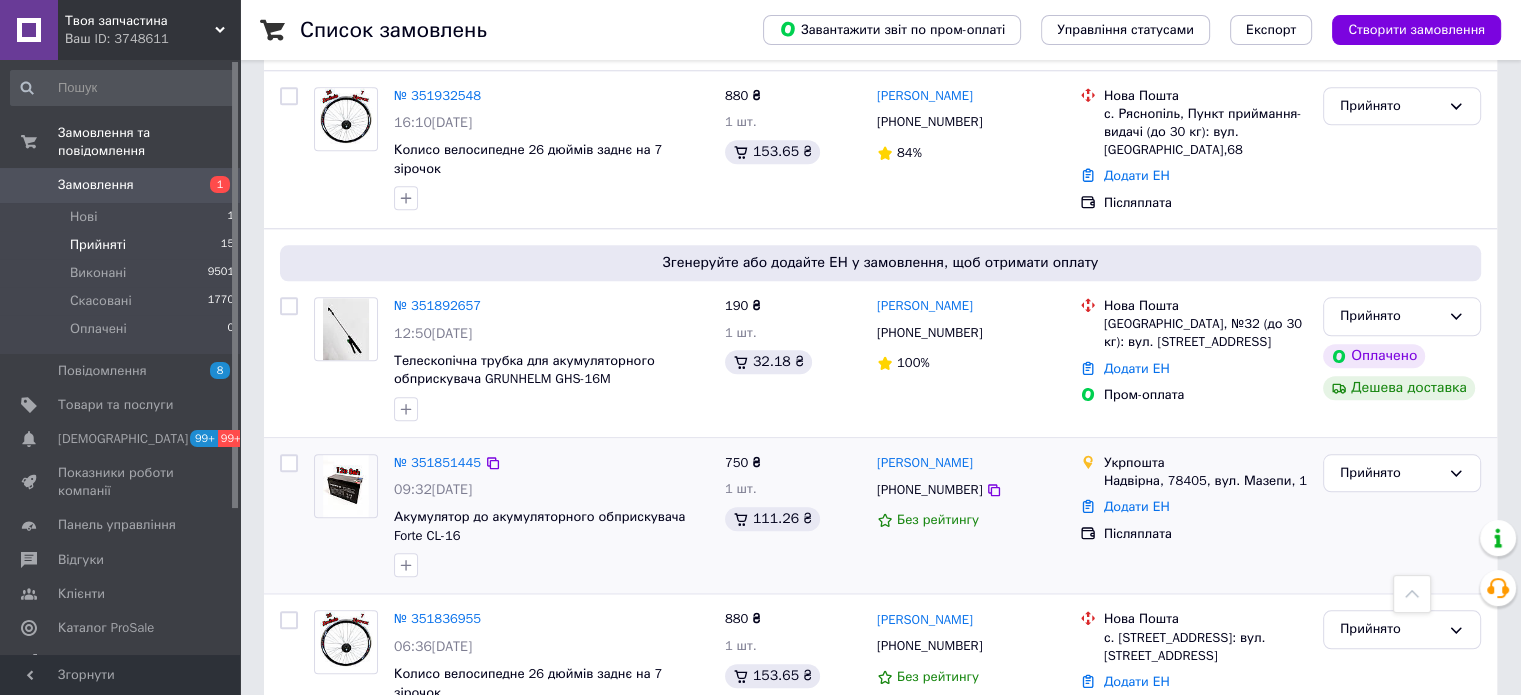 click on "№ 351851445 09:32, 09.07.2025 Акумулятор до акумуляторного обприскувача Forte CL-16" at bounding box center [551, 516] 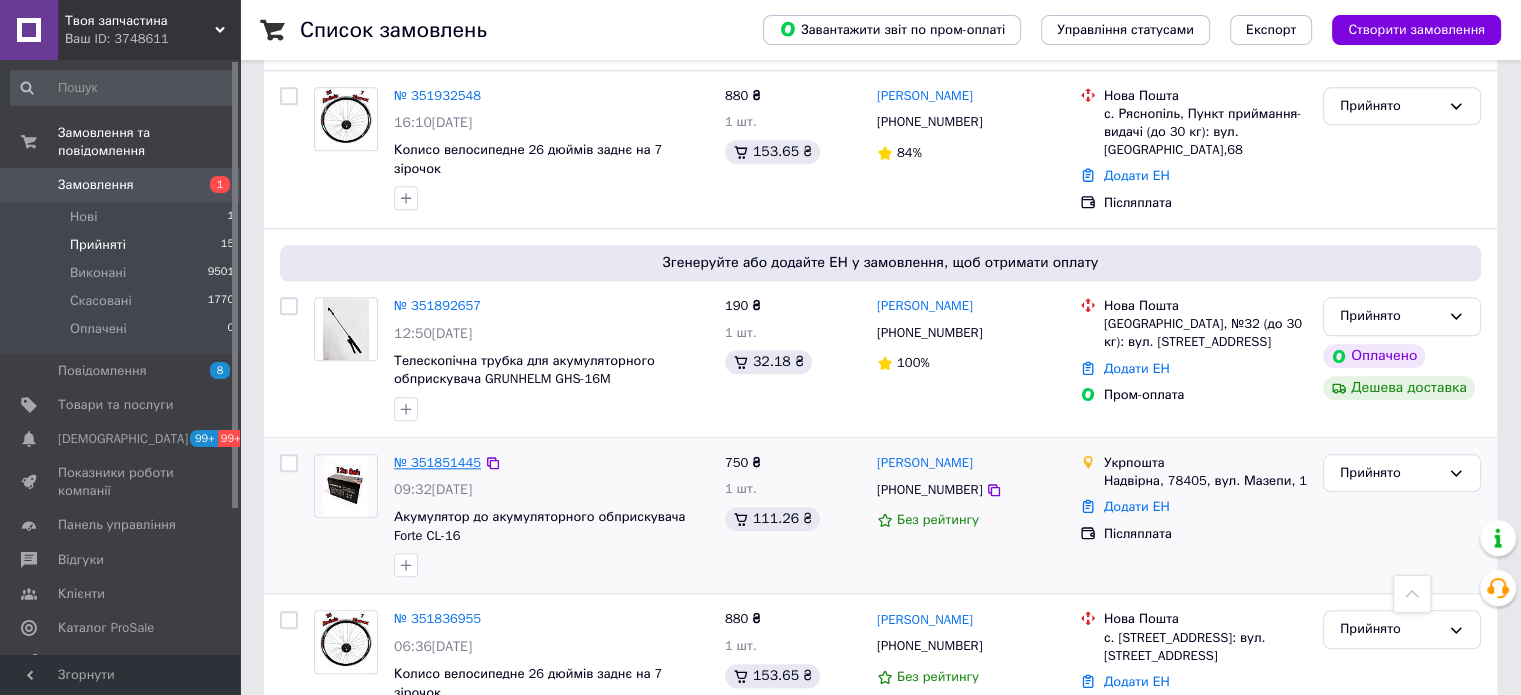 click on "№ 351851445" at bounding box center [437, 462] 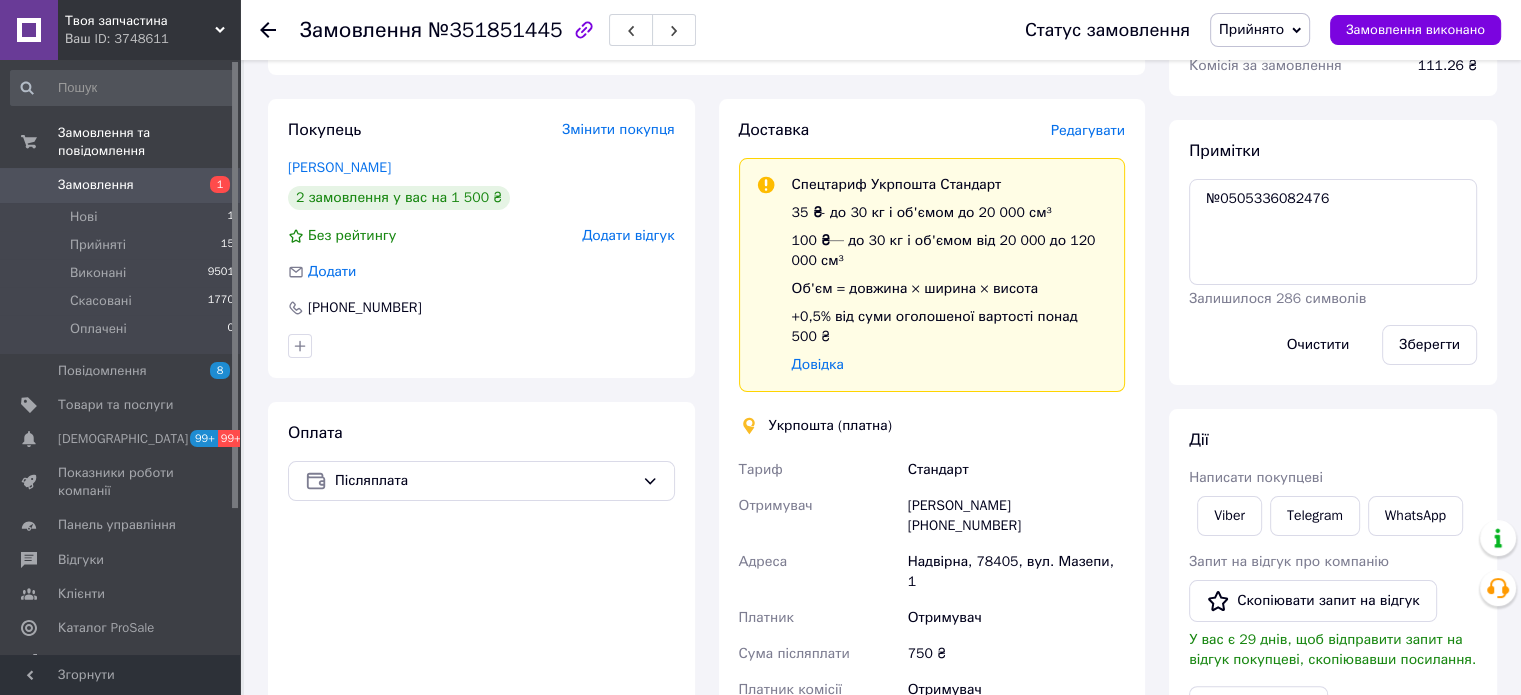 scroll, scrollTop: 400, scrollLeft: 0, axis: vertical 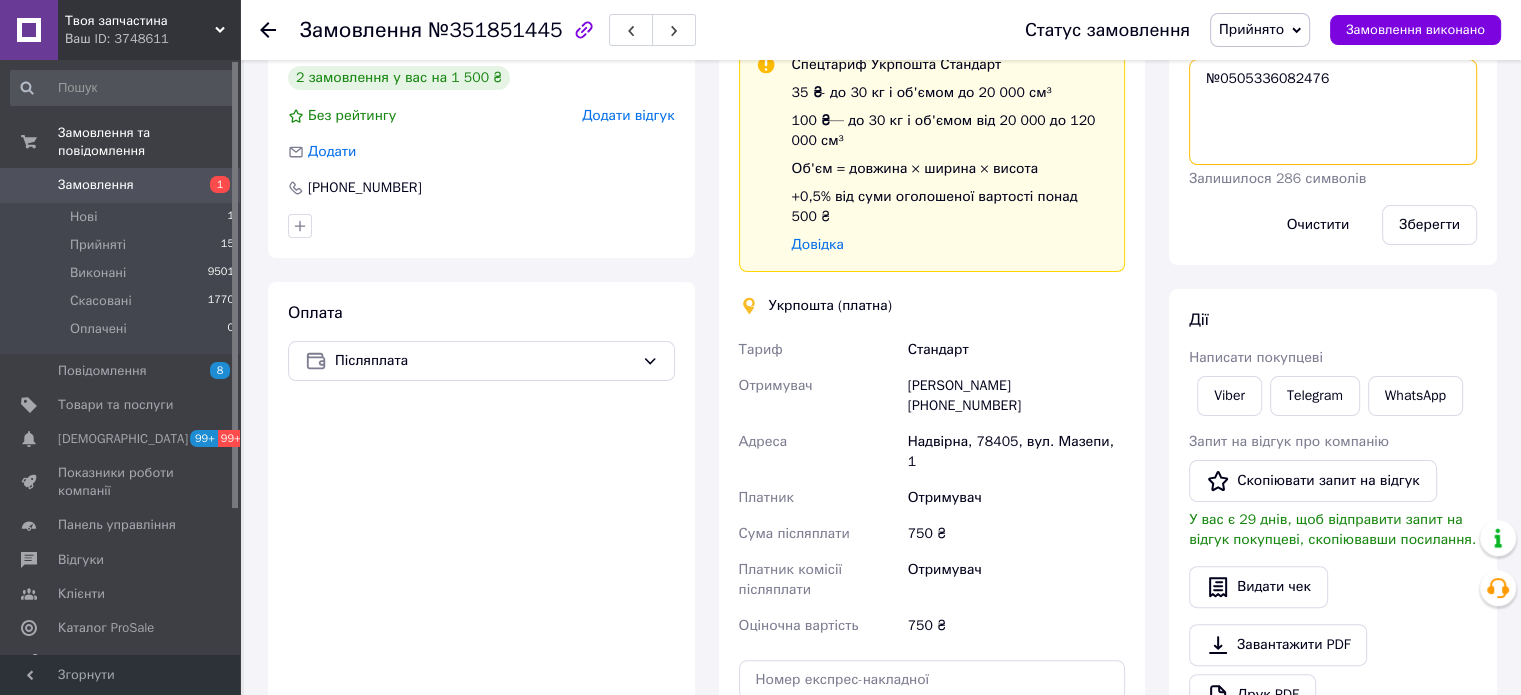 click on "№0505336082476" at bounding box center [1333, 112] 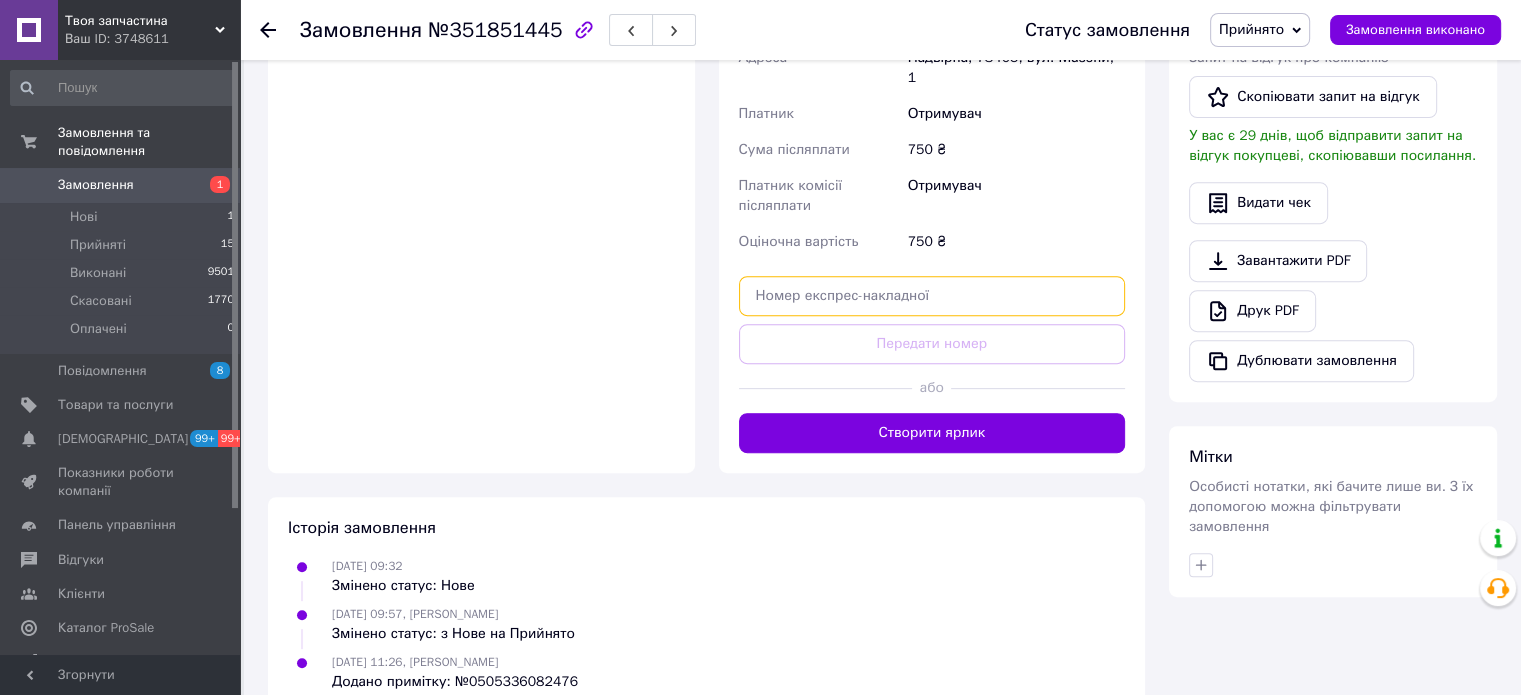 click at bounding box center (932, 296) 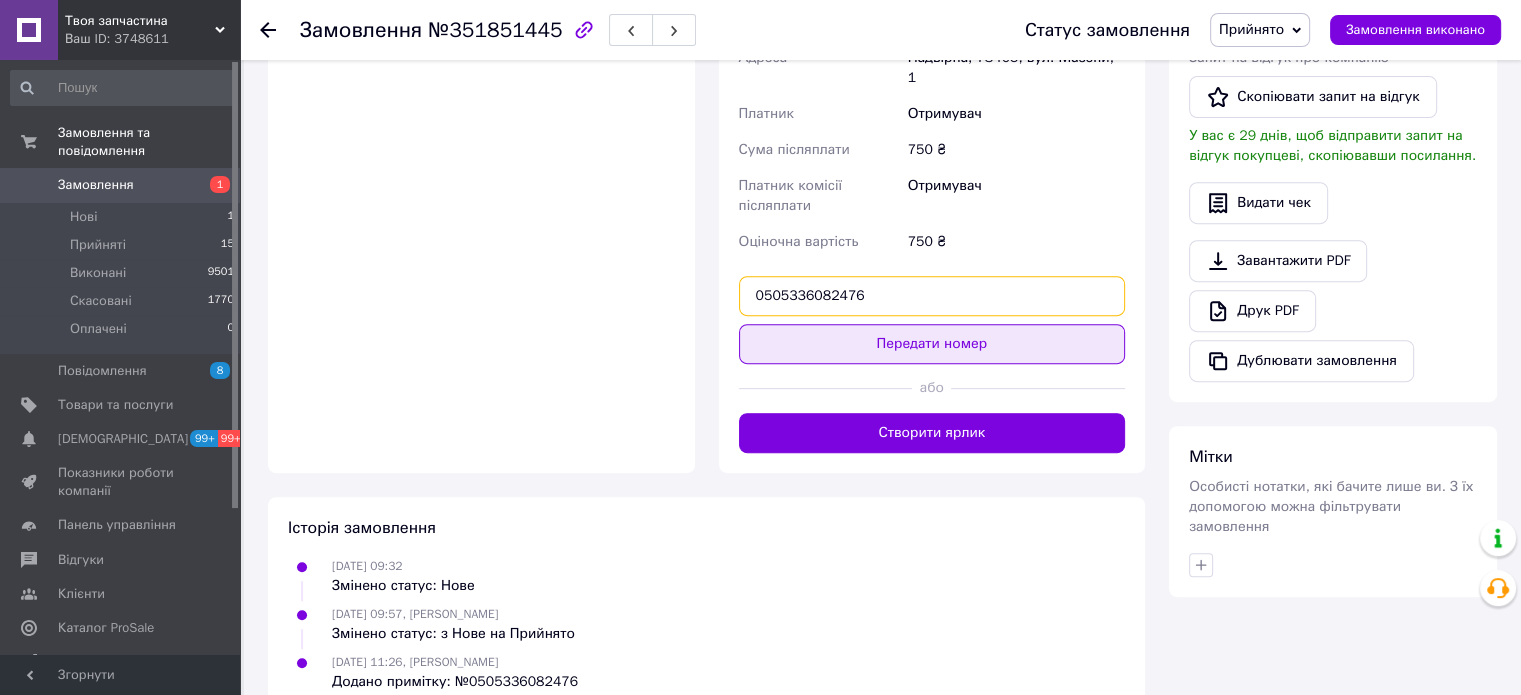 type on "0505336082476" 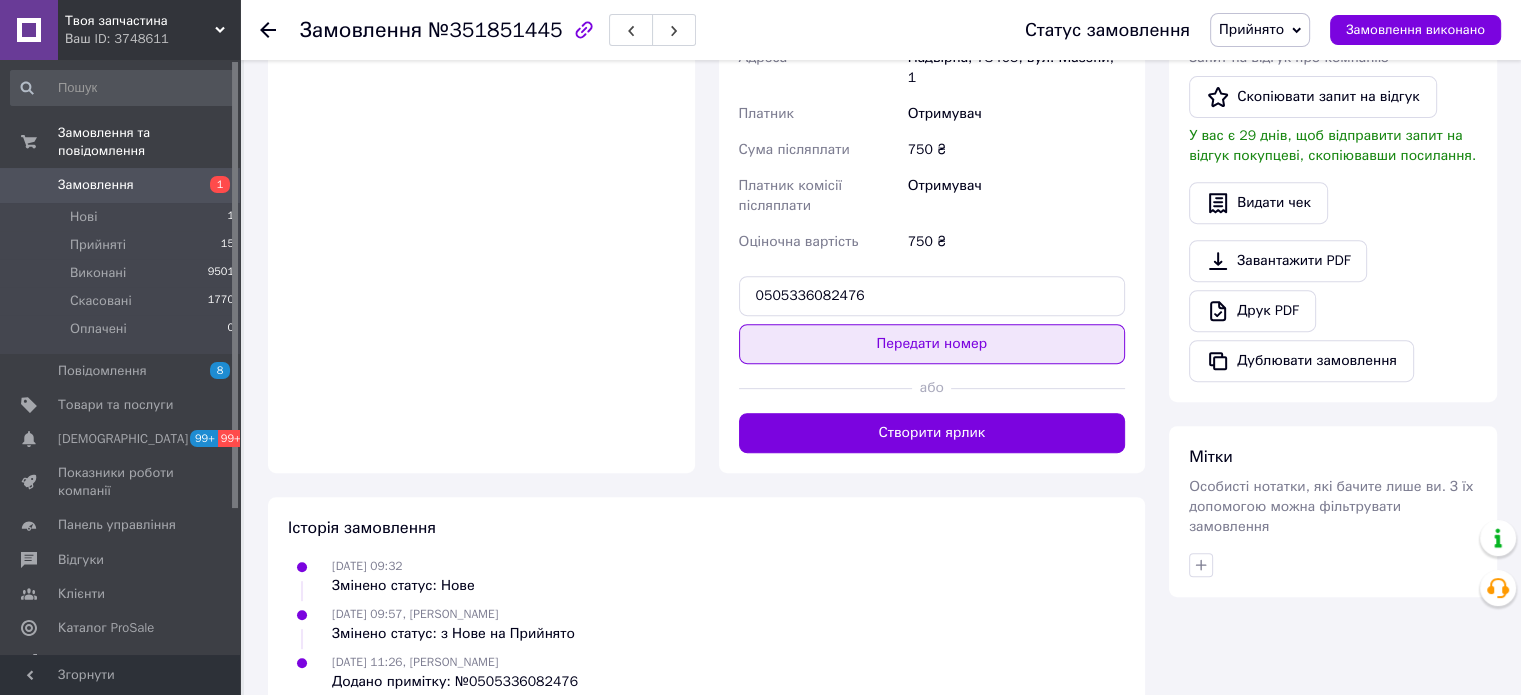 click on "Передати номер" at bounding box center [932, 344] 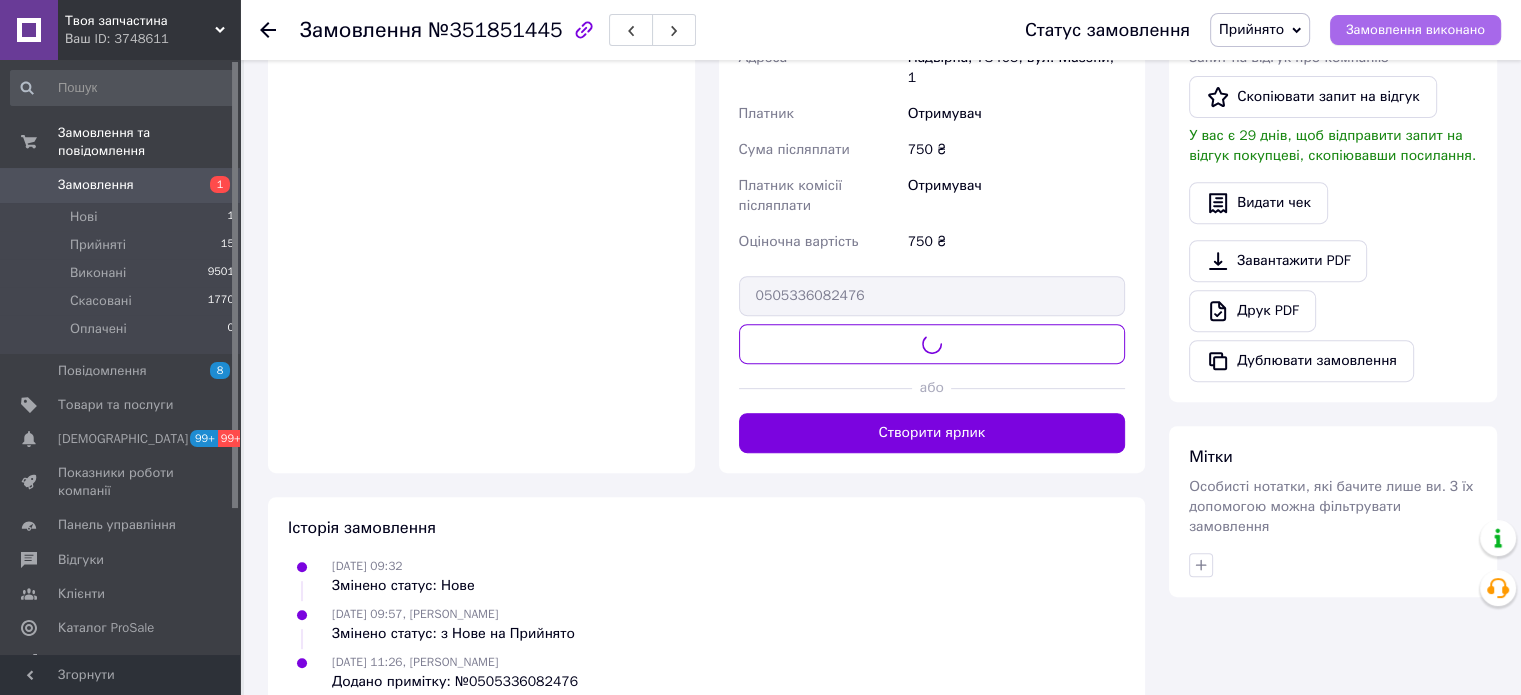 scroll, scrollTop: 700, scrollLeft: 0, axis: vertical 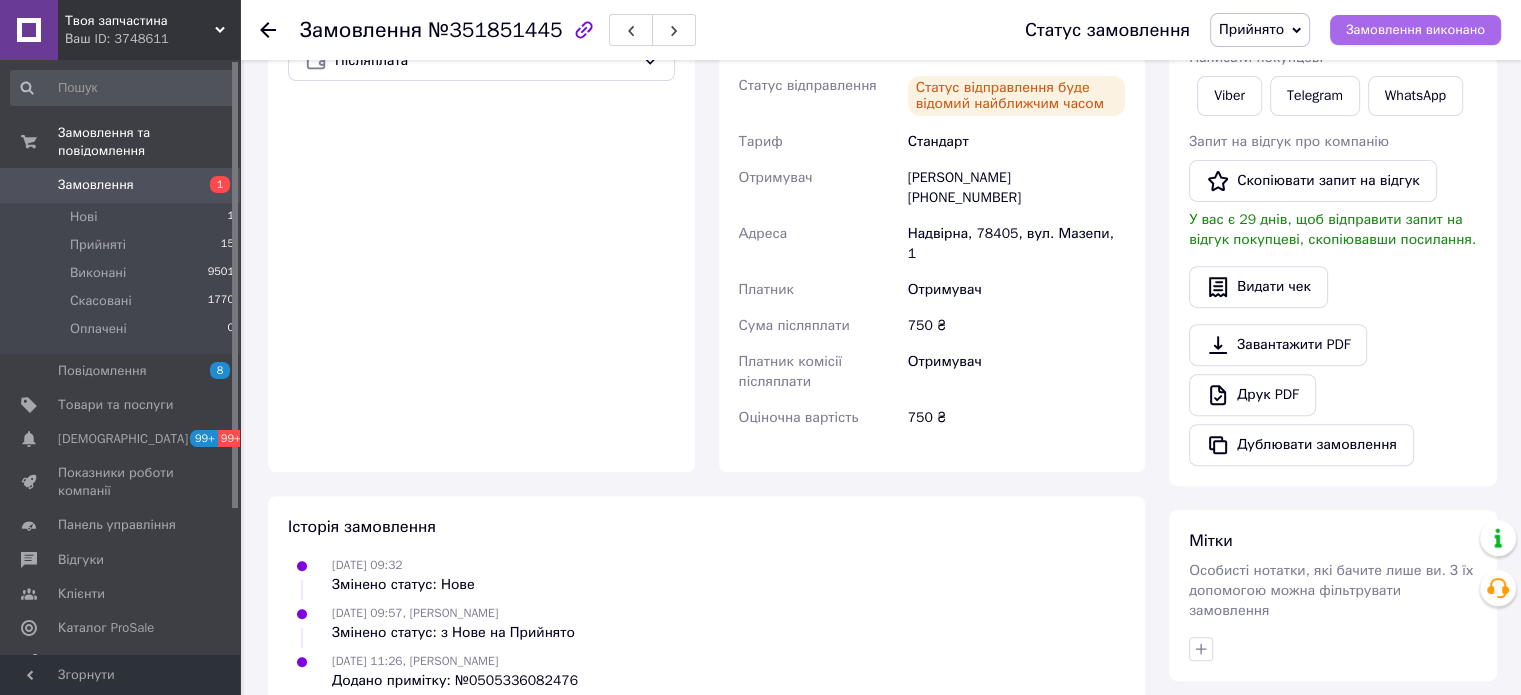 click on "Замовлення виконано" at bounding box center (1415, 30) 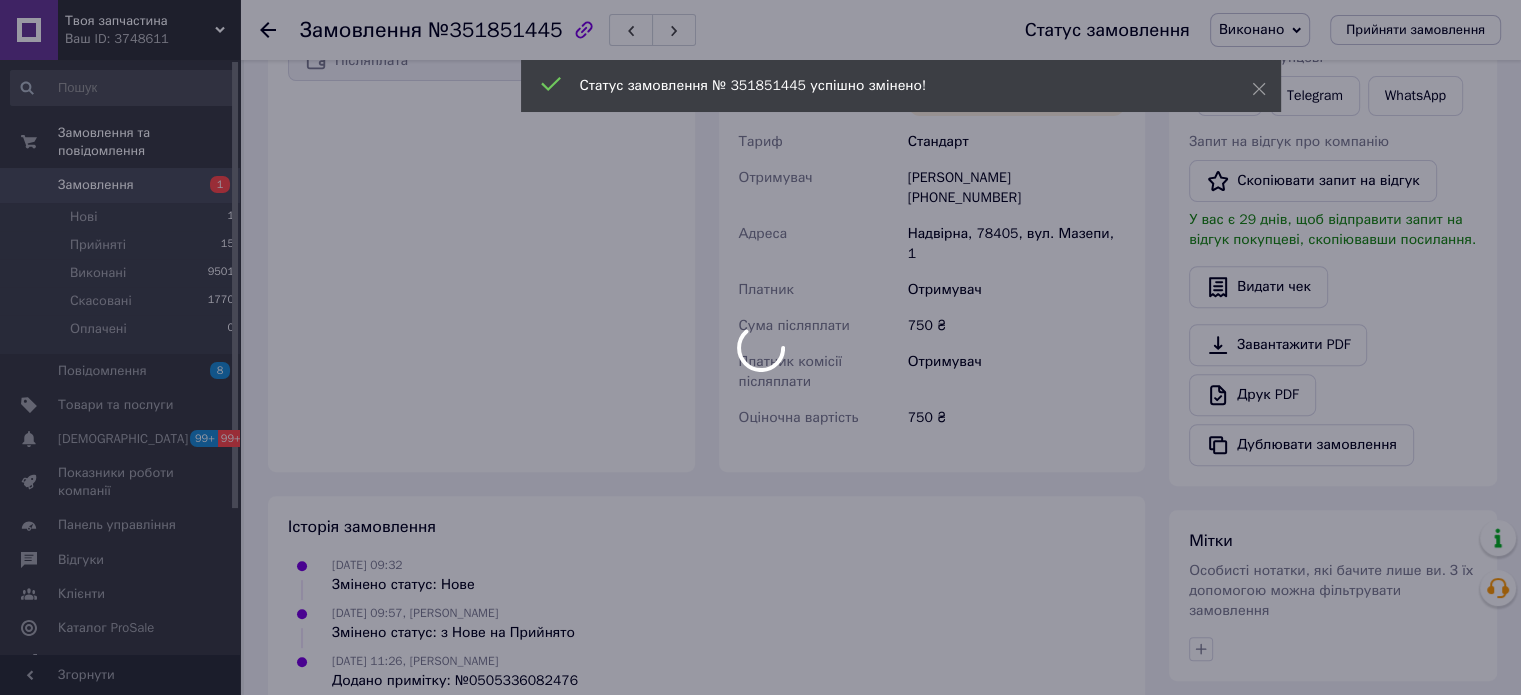 scroll, scrollTop: 664, scrollLeft: 0, axis: vertical 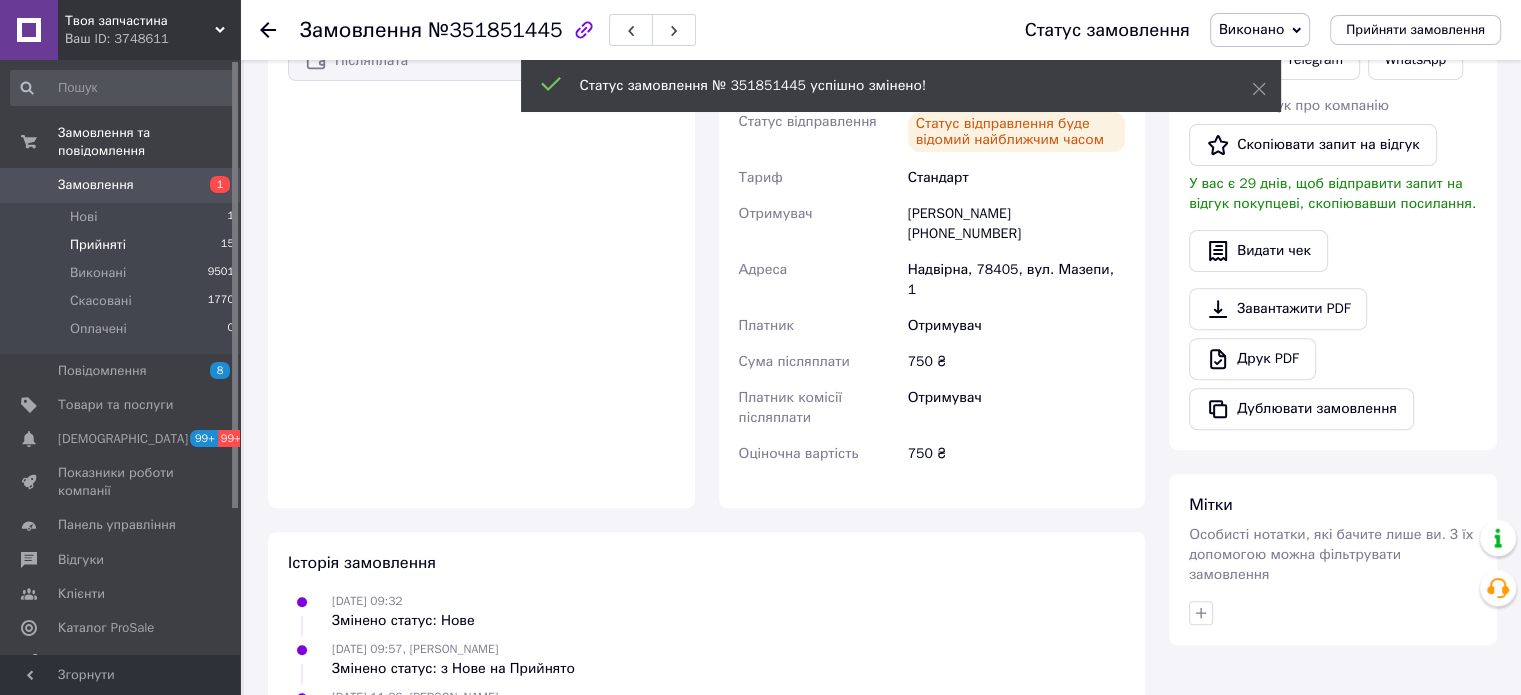 click on "Прийняті 15" at bounding box center (123, 245) 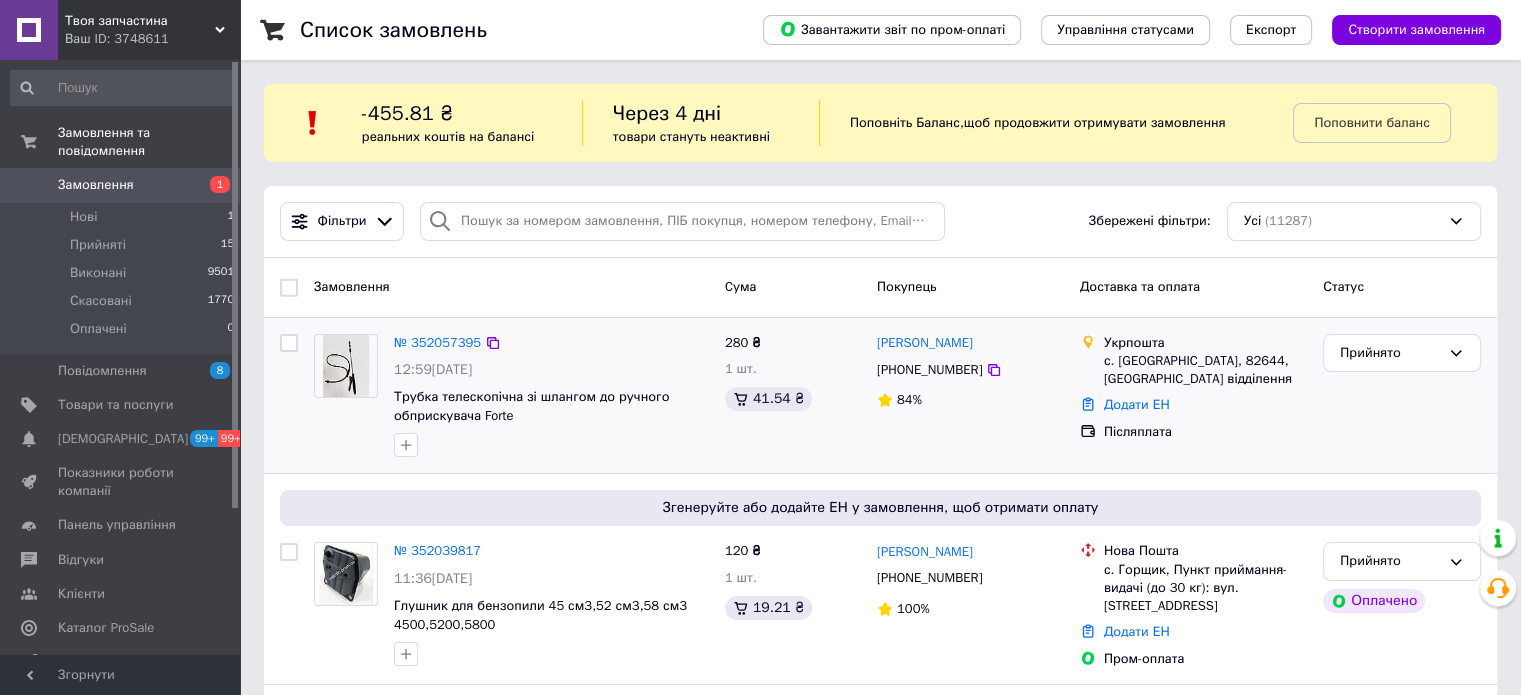 scroll, scrollTop: 202, scrollLeft: 0, axis: vertical 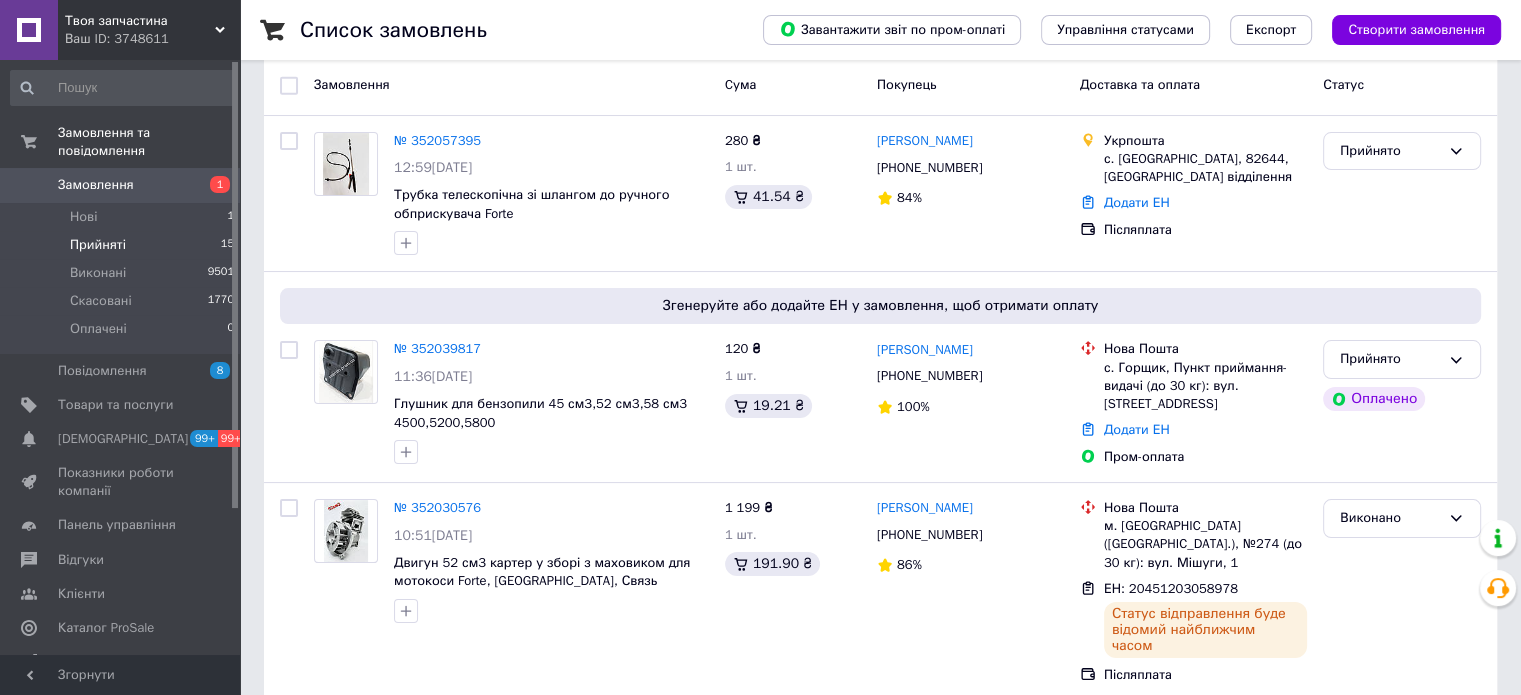 click on "Прийняті 15" at bounding box center [123, 245] 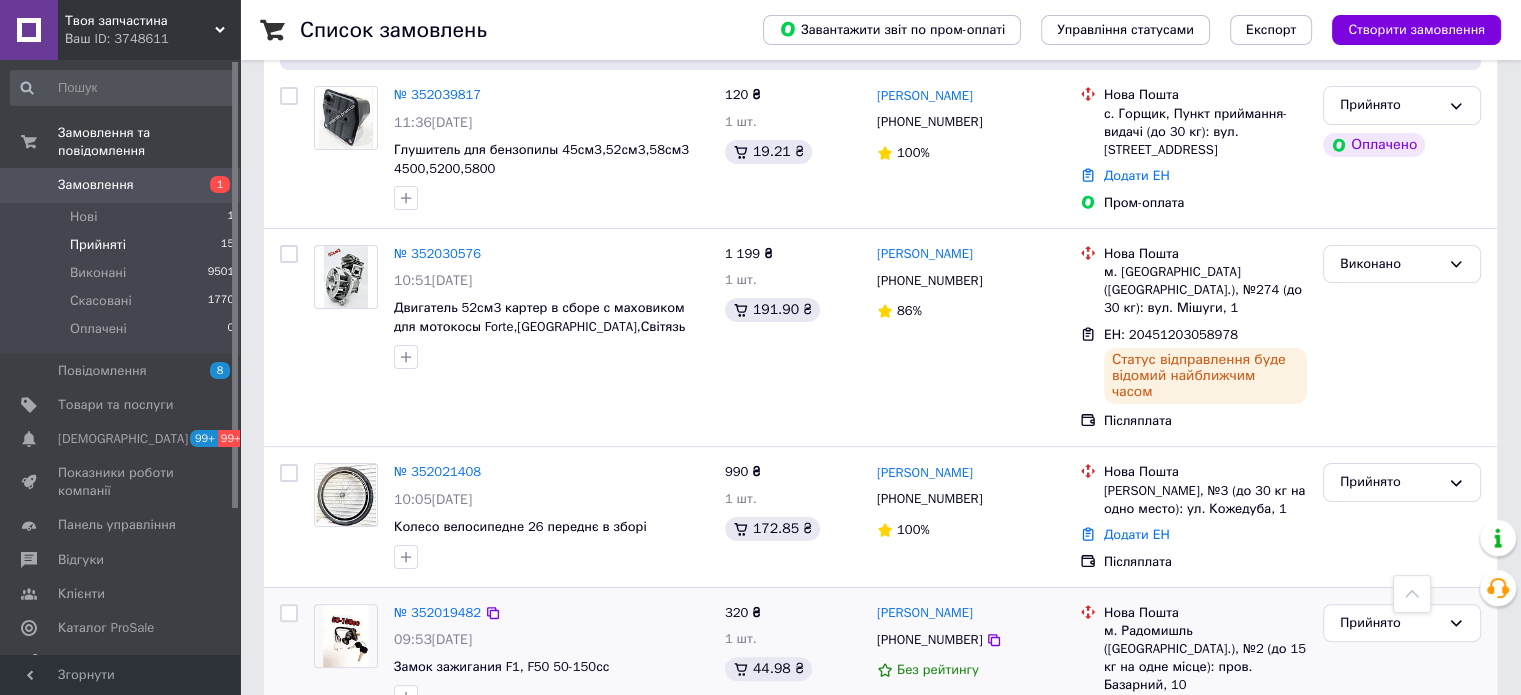 scroll, scrollTop: 446, scrollLeft: 0, axis: vertical 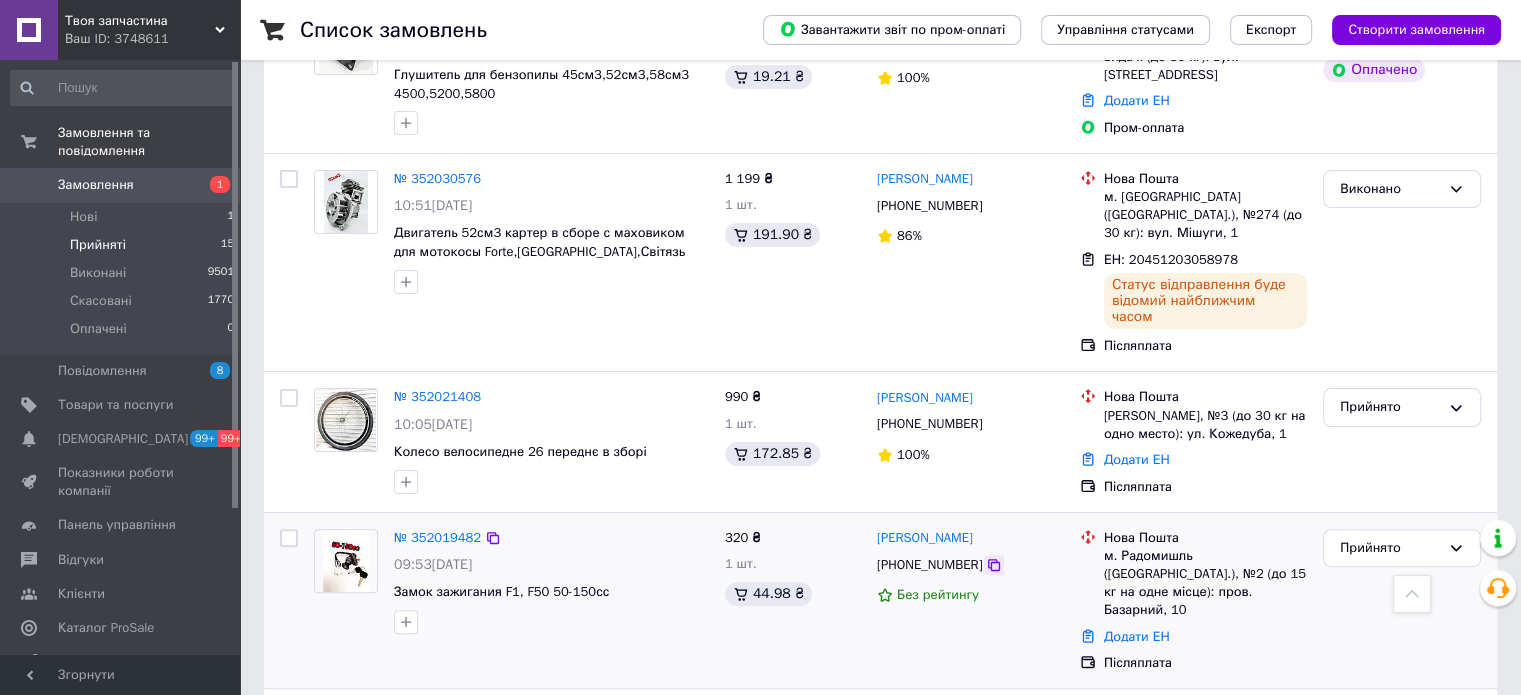 click 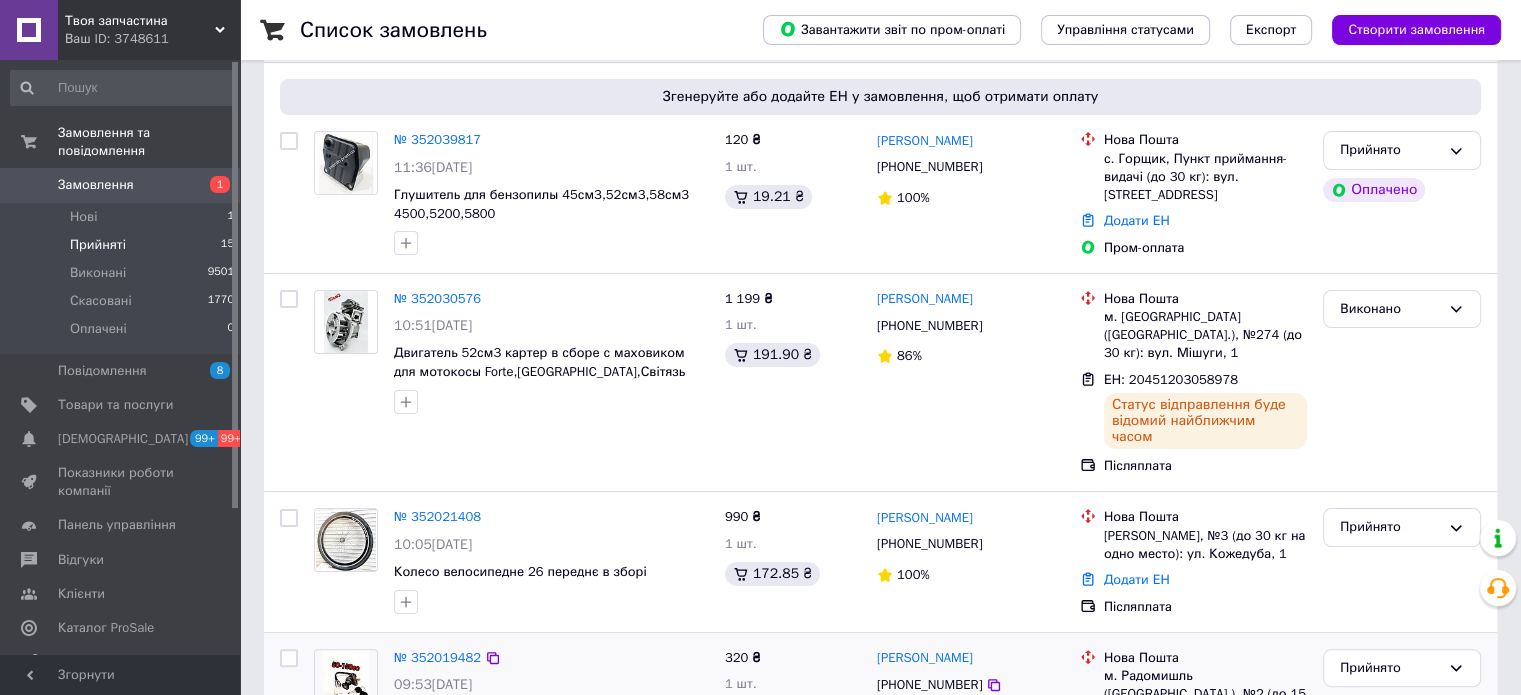 scroll, scrollTop: 500, scrollLeft: 0, axis: vertical 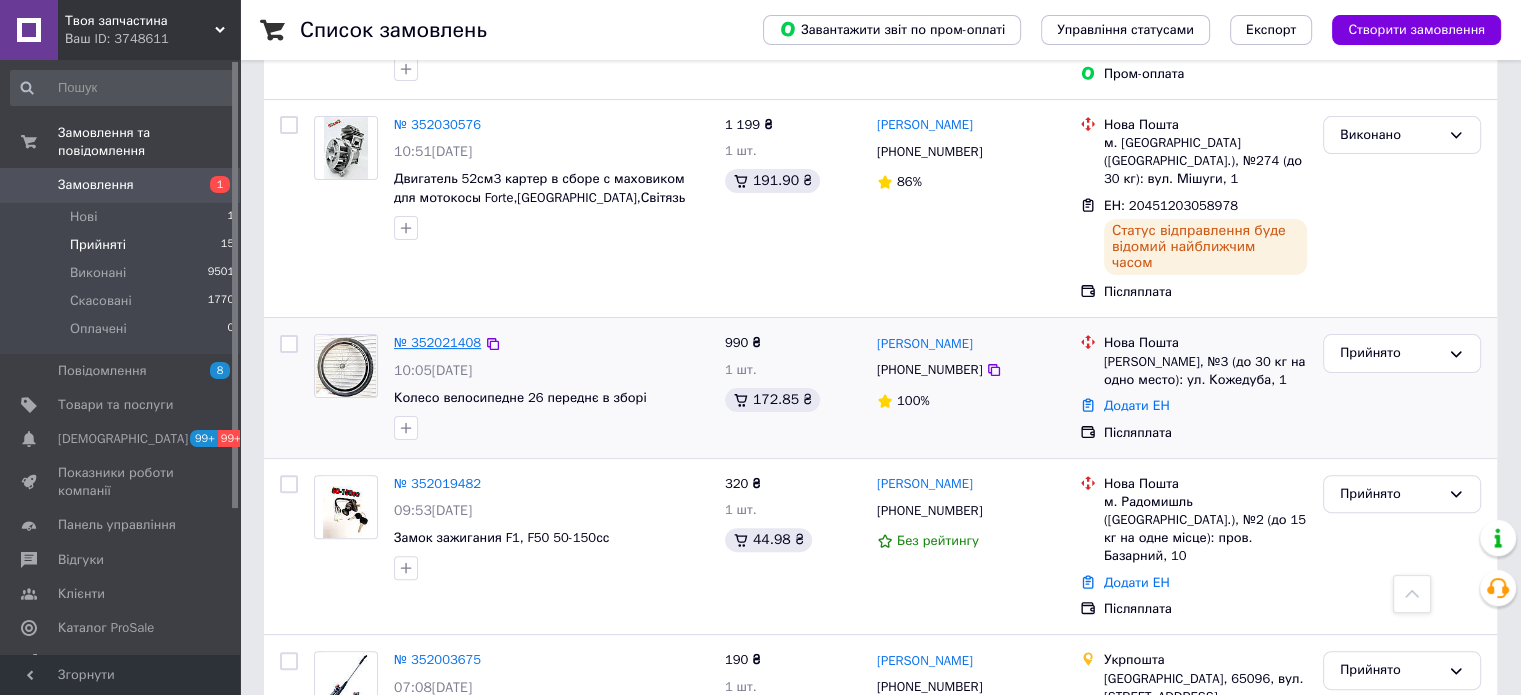 click on "№ 352021408" at bounding box center (437, 342) 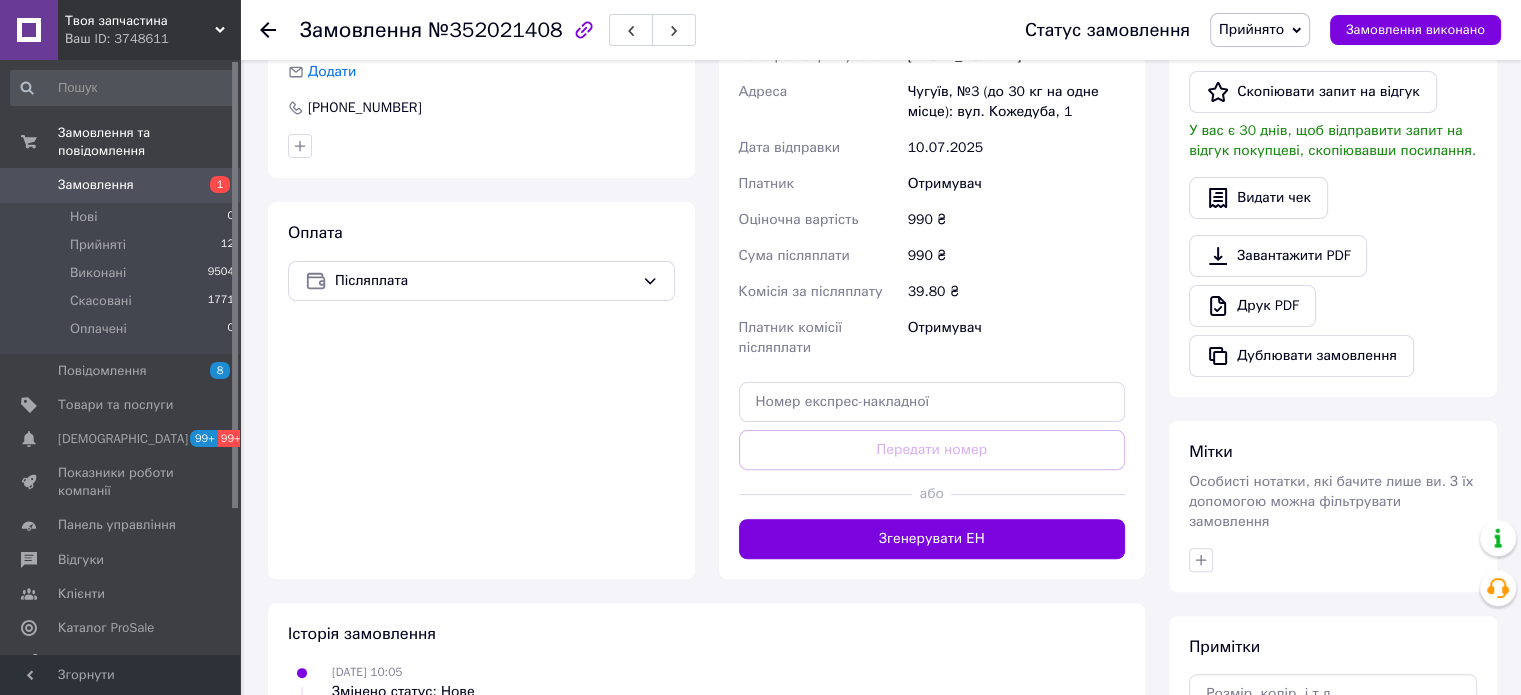 scroll, scrollTop: 0, scrollLeft: 0, axis: both 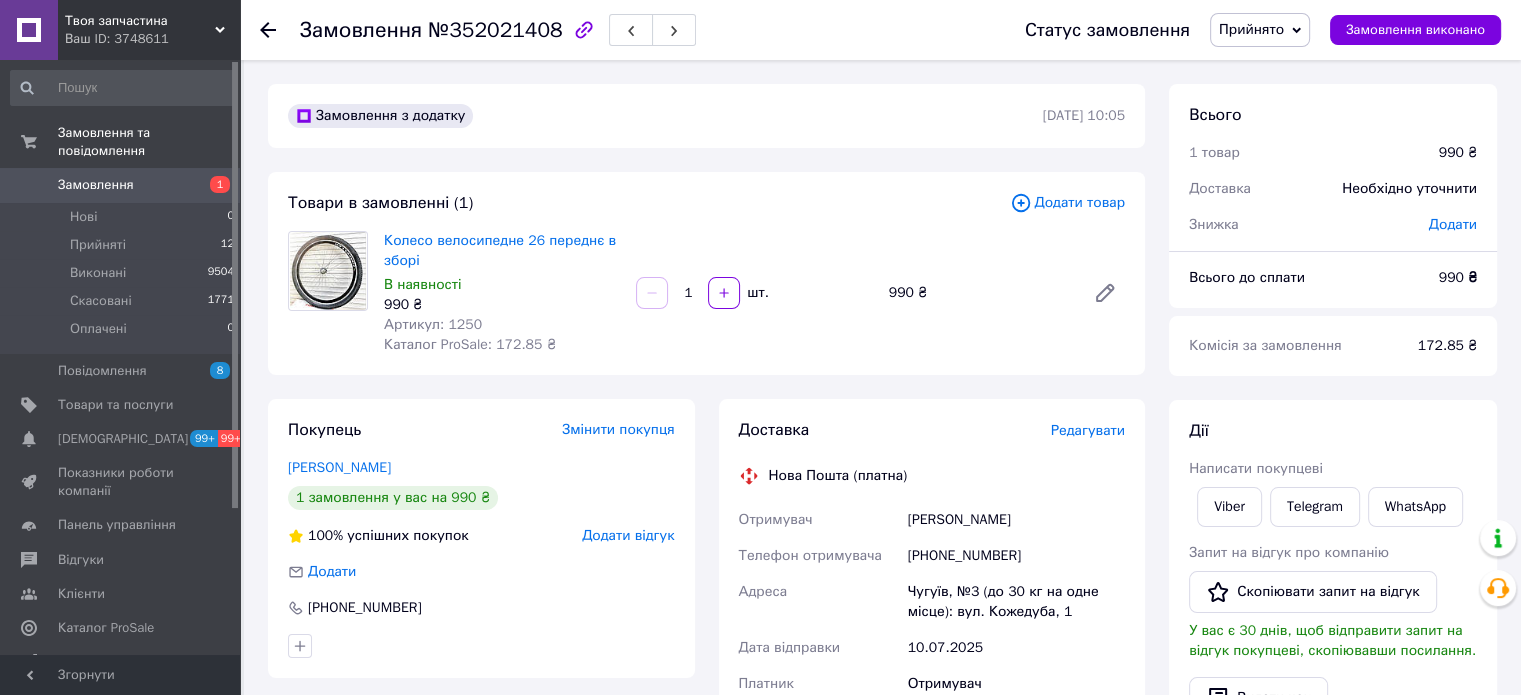 click on "+380985543766" at bounding box center [1016, 556] 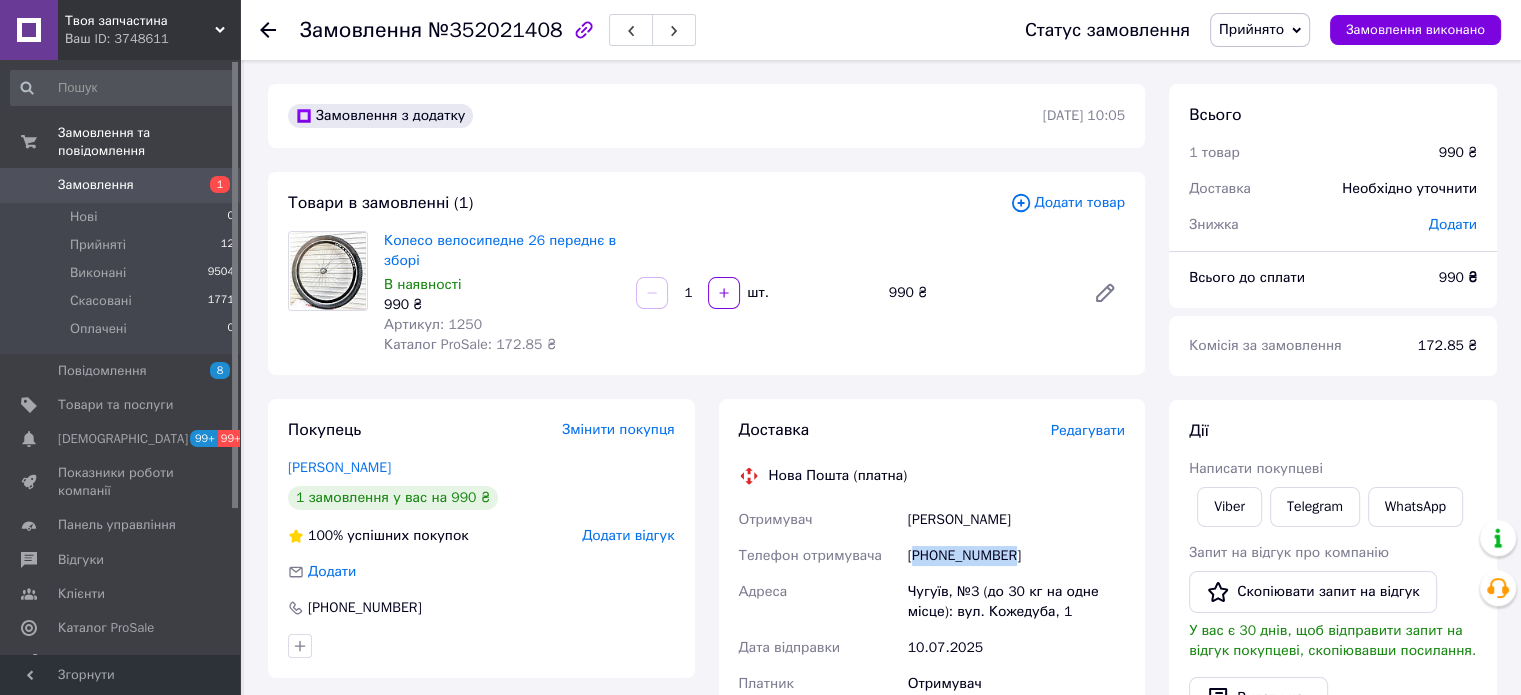 click on "+380985543766" at bounding box center (1016, 556) 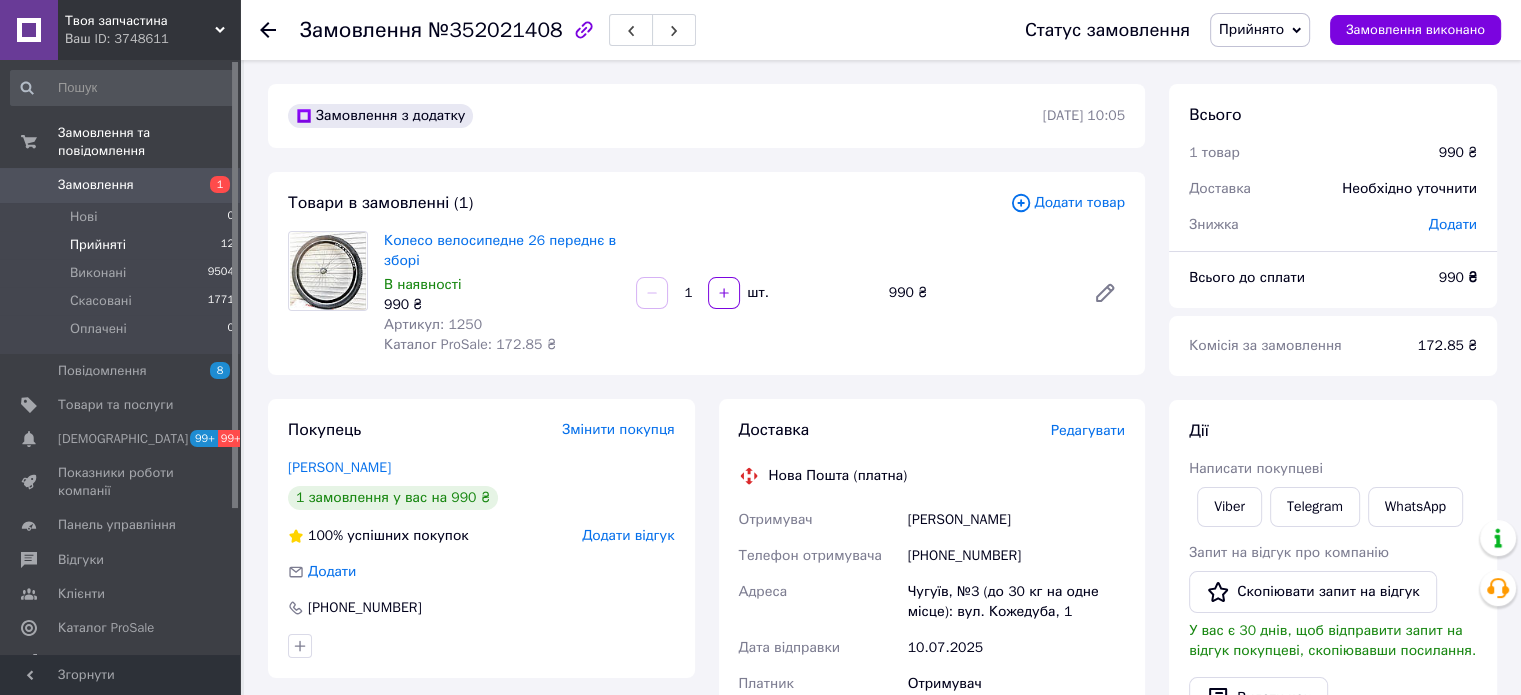 click on "Прийняті 12" at bounding box center (123, 245) 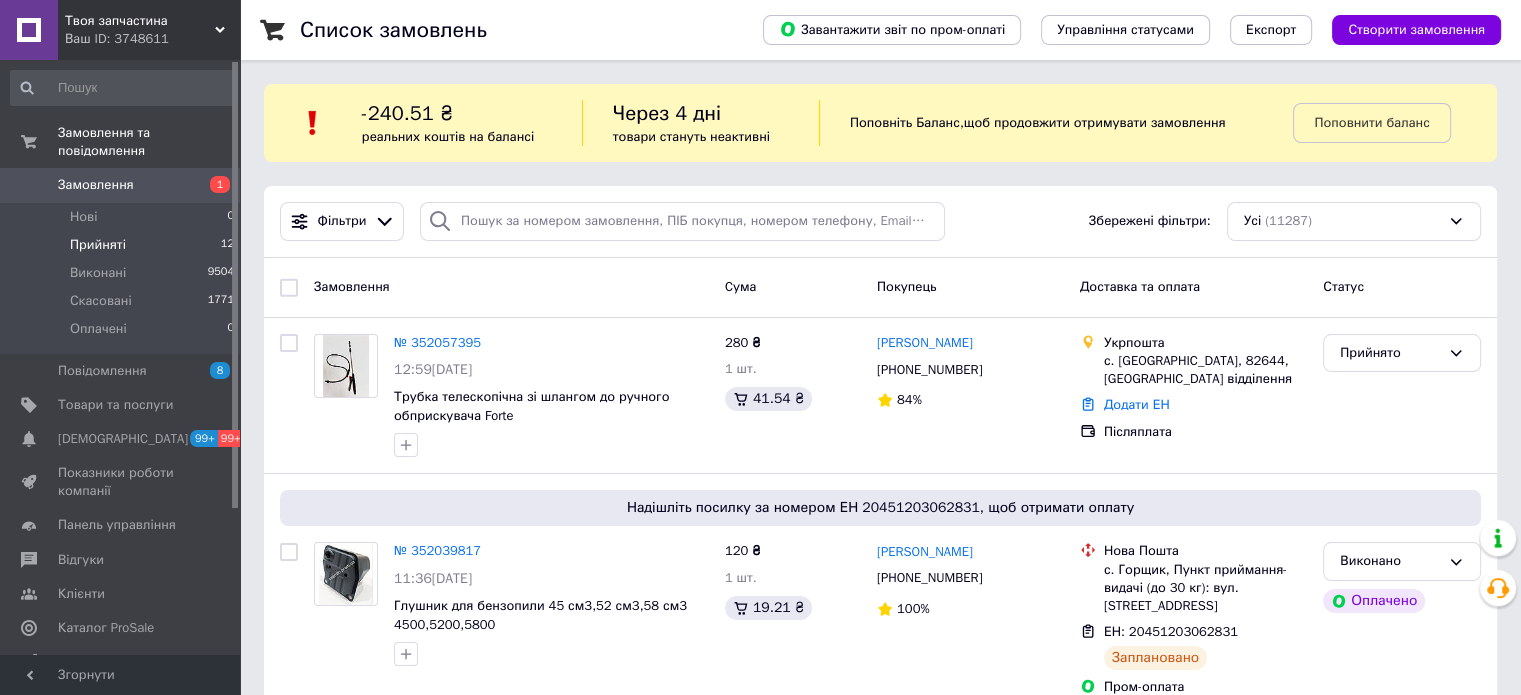 click on "Прийняті 12" at bounding box center (123, 245) 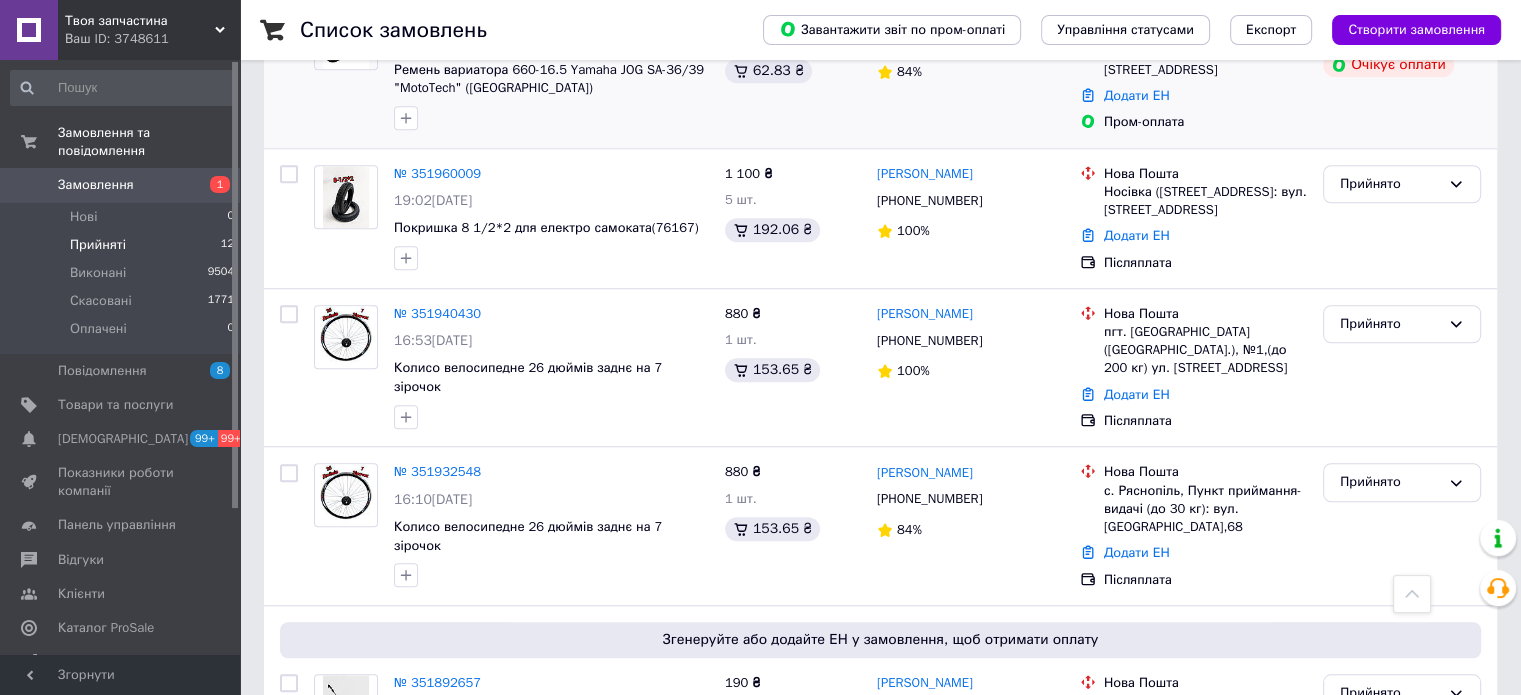 scroll, scrollTop: 1611, scrollLeft: 0, axis: vertical 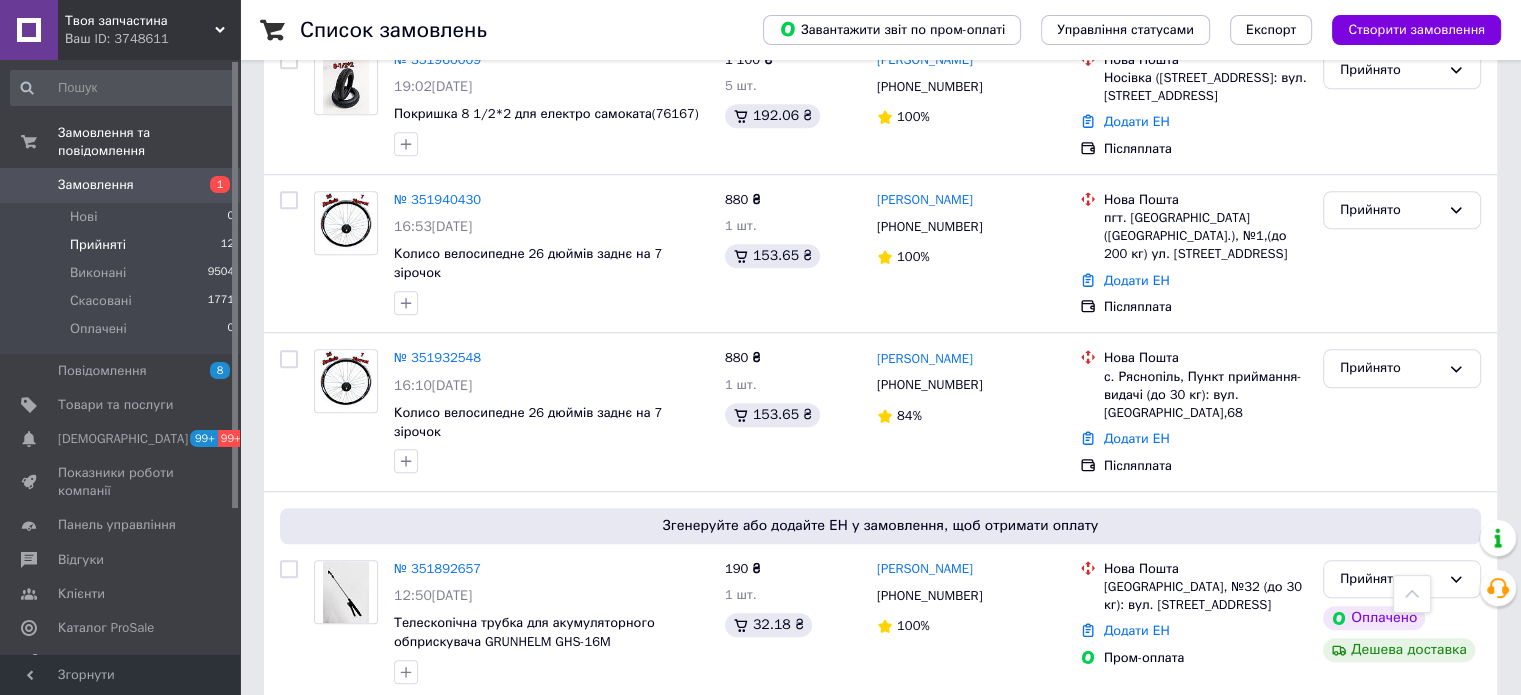 click 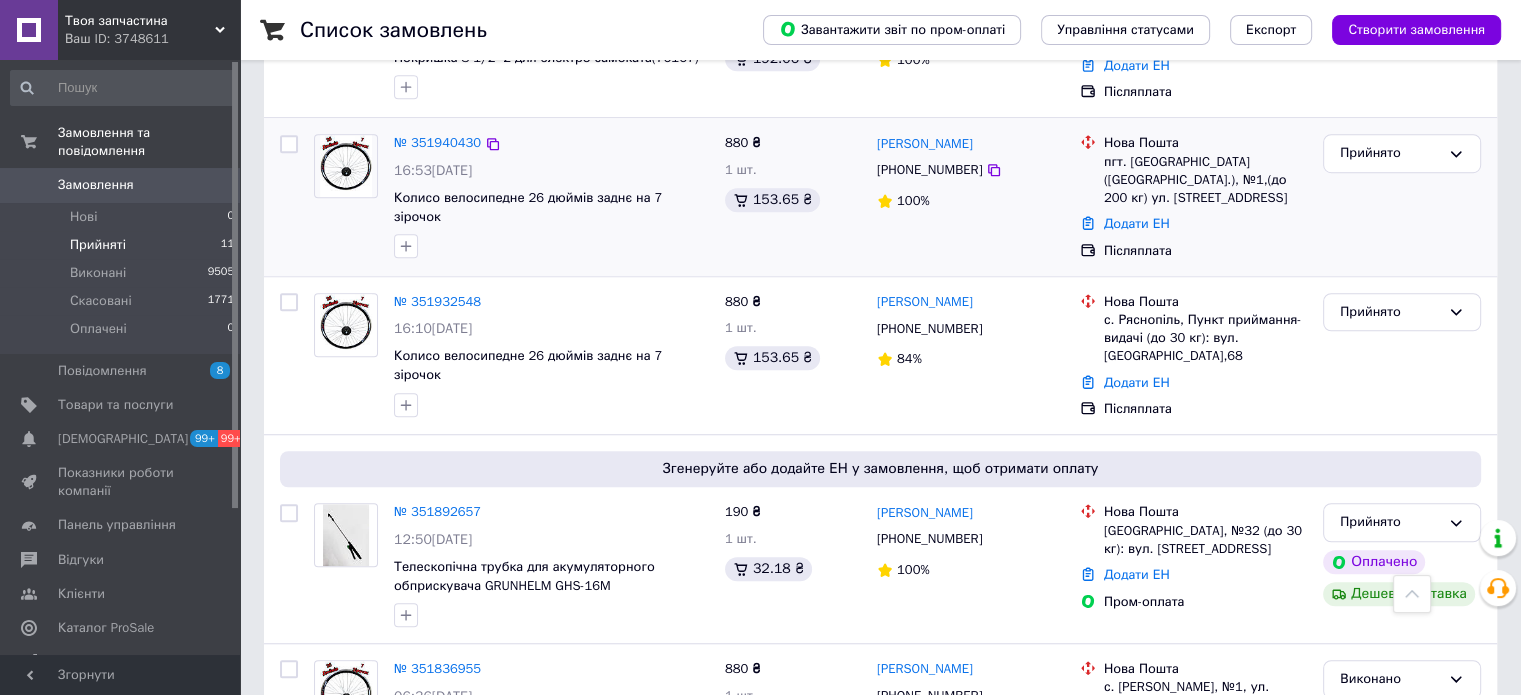 scroll, scrollTop: 1473, scrollLeft: 0, axis: vertical 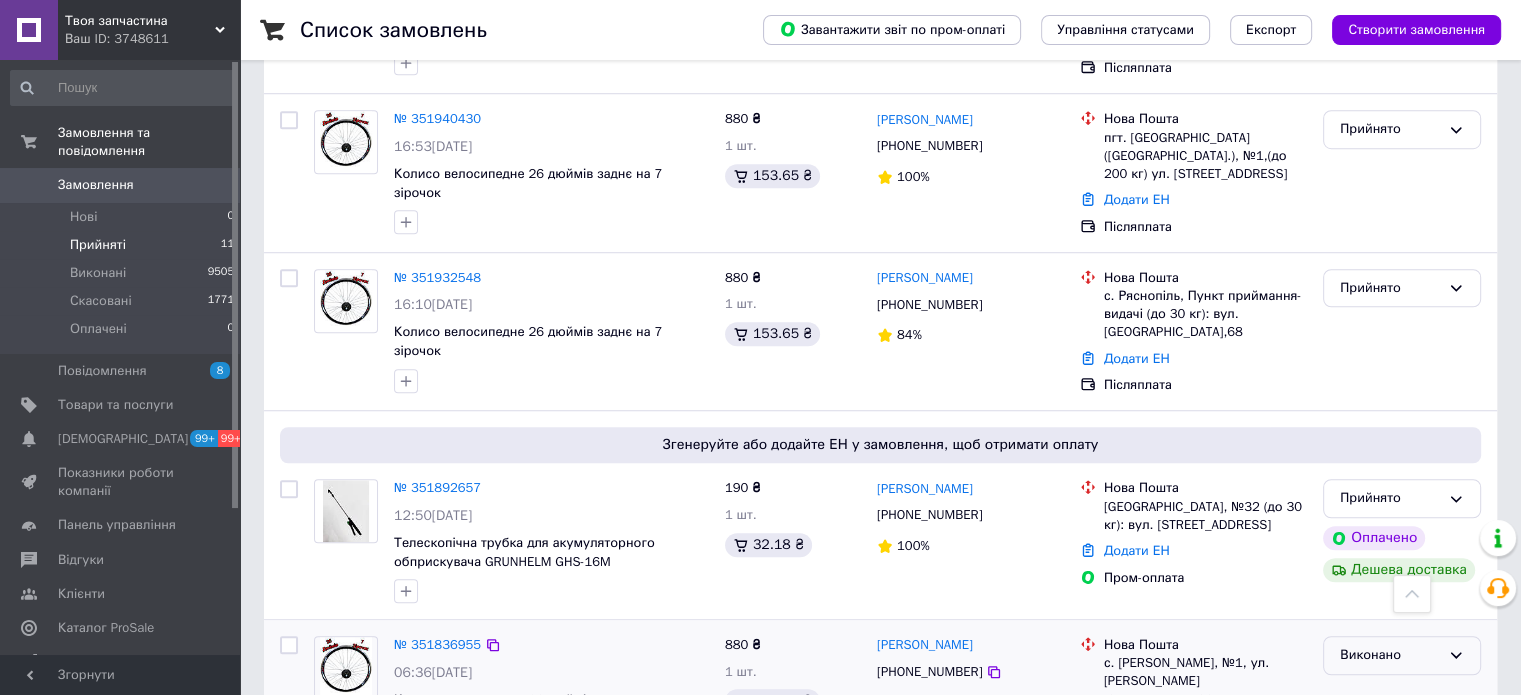 click on "Виконано" at bounding box center [1390, 655] 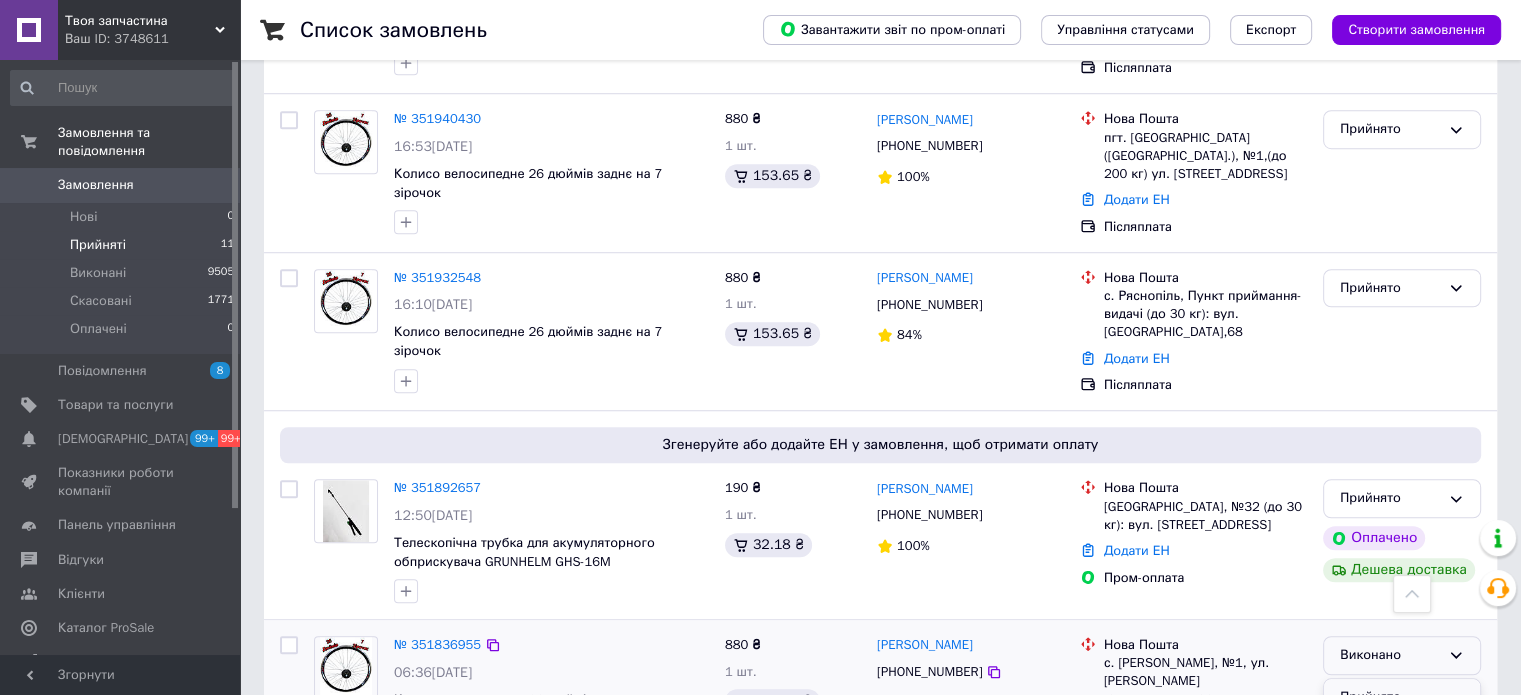 click on "Прийнято" at bounding box center [1402, 697] 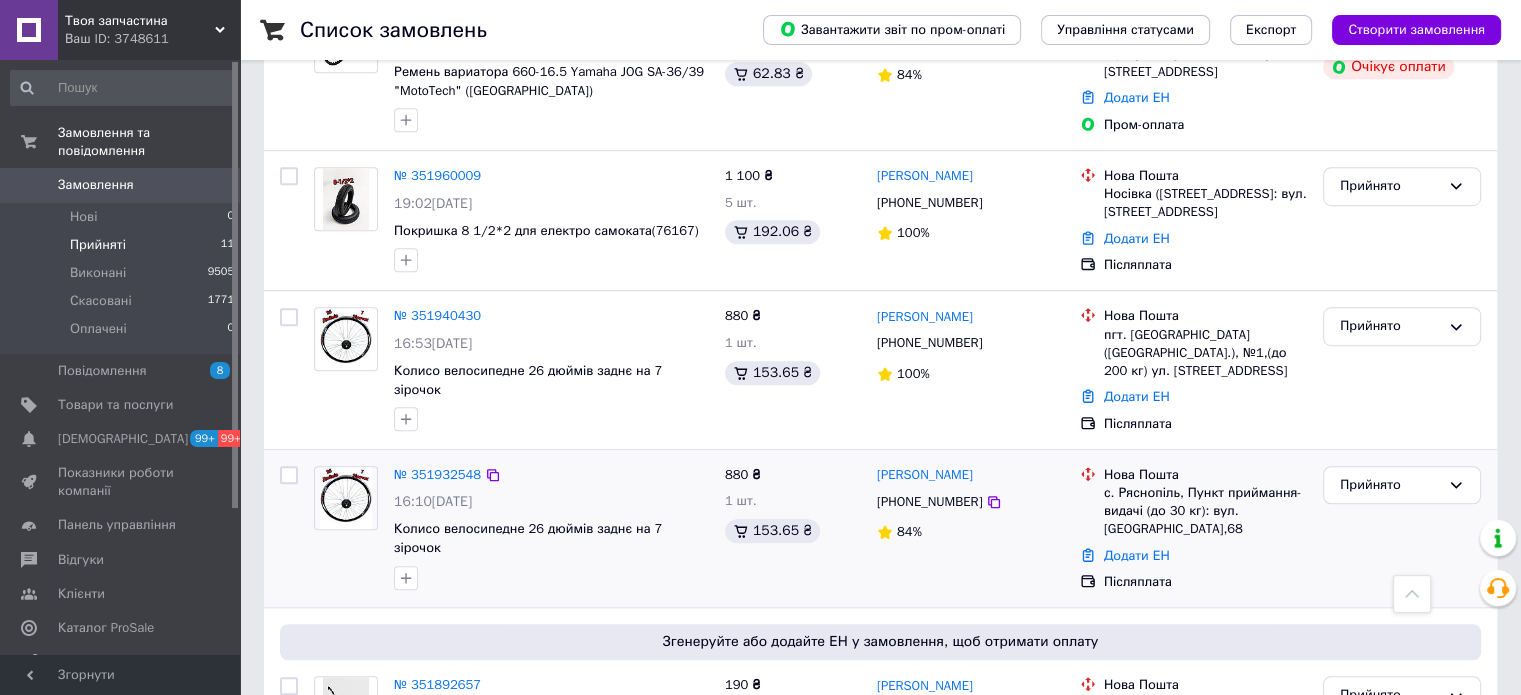 scroll, scrollTop: 1273, scrollLeft: 0, axis: vertical 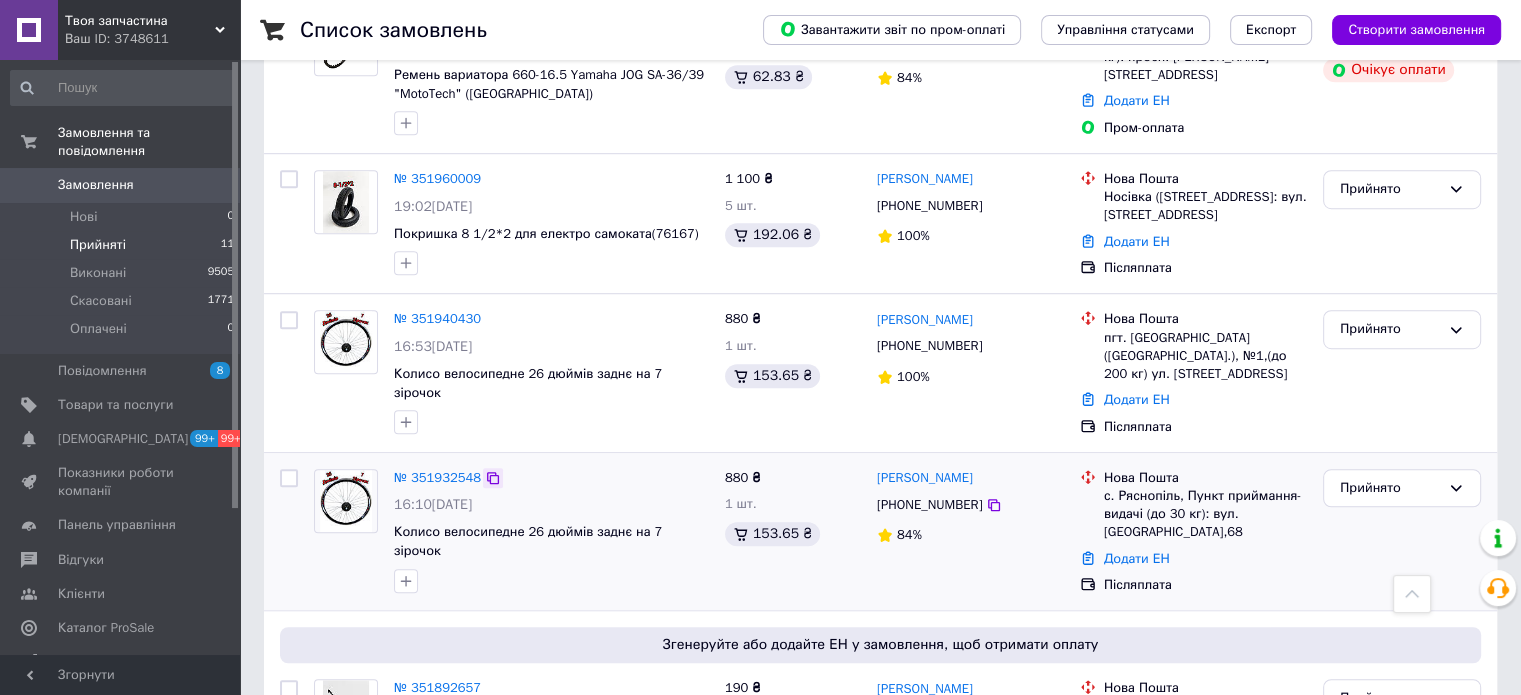 click 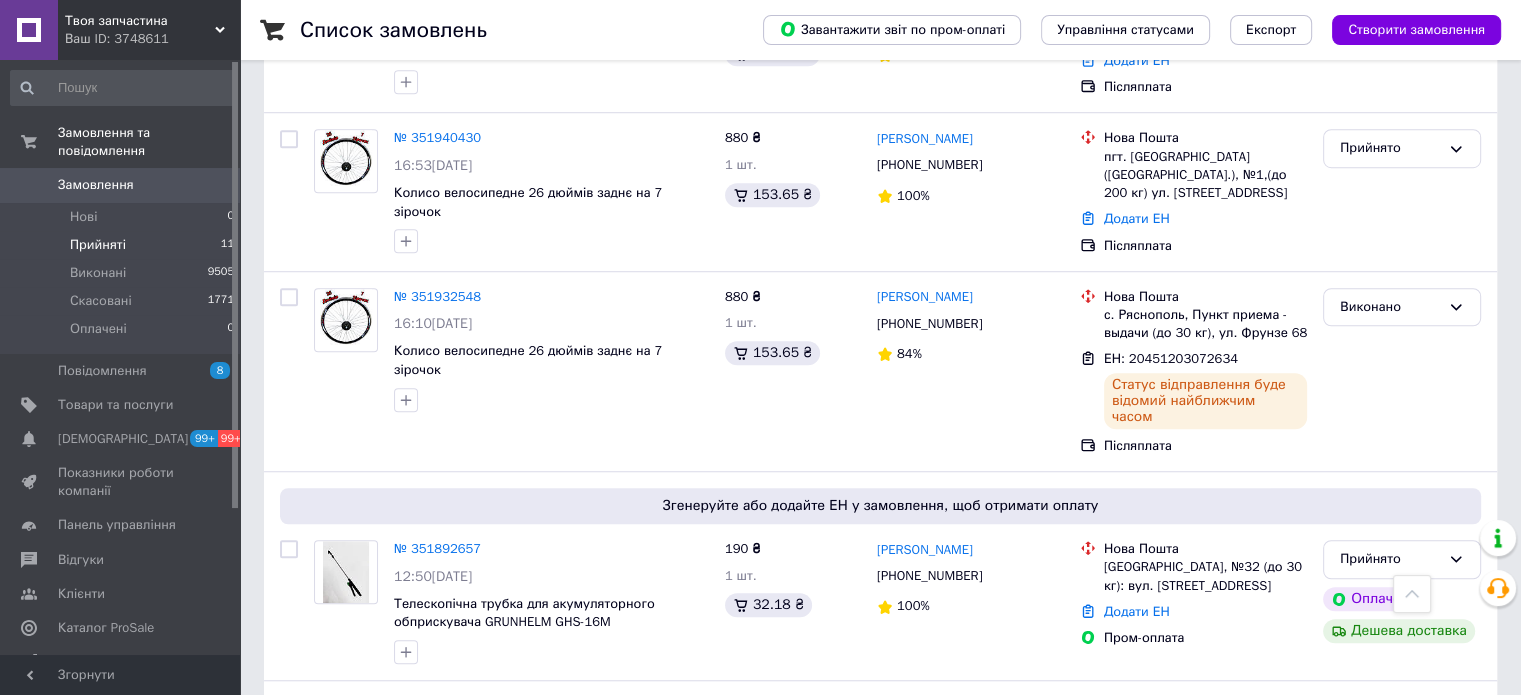 scroll, scrollTop: 1501, scrollLeft: 0, axis: vertical 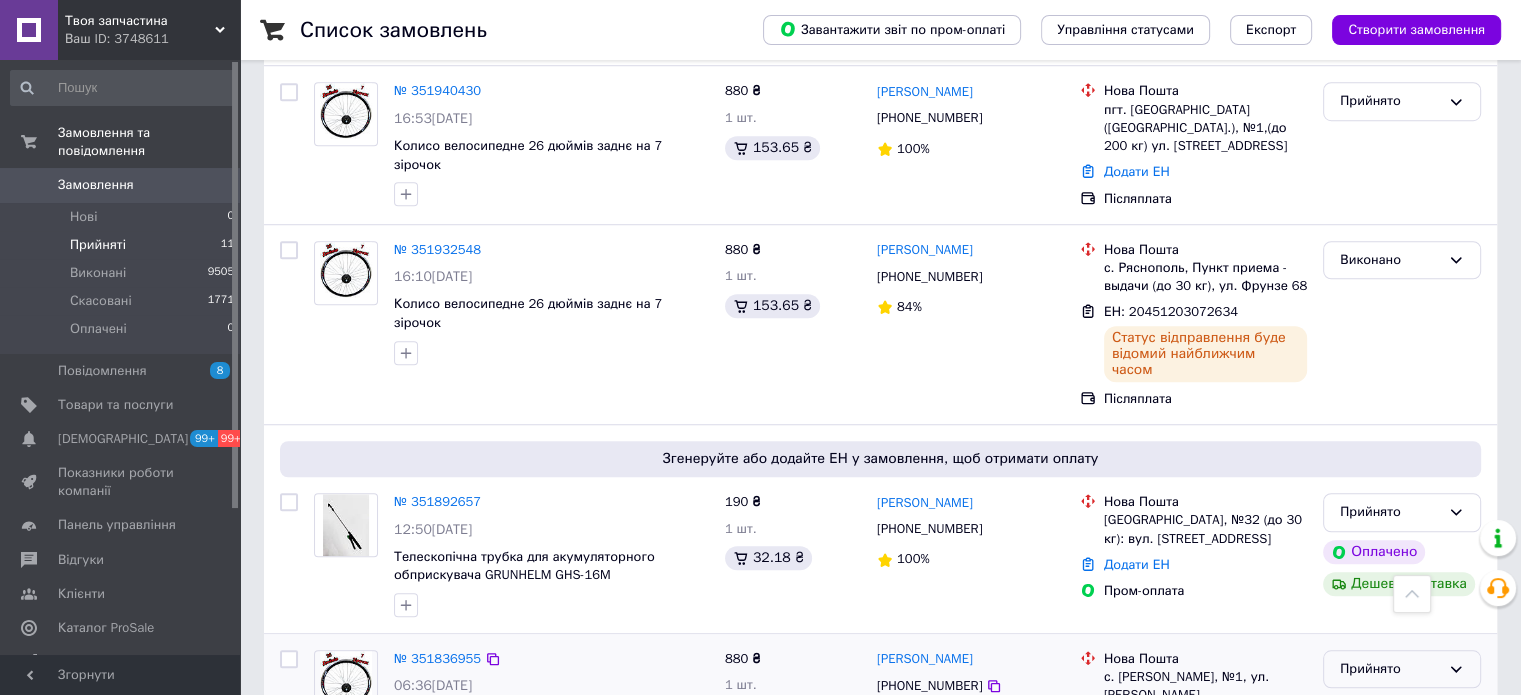 click on "Прийнято" at bounding box center [1390, 669] 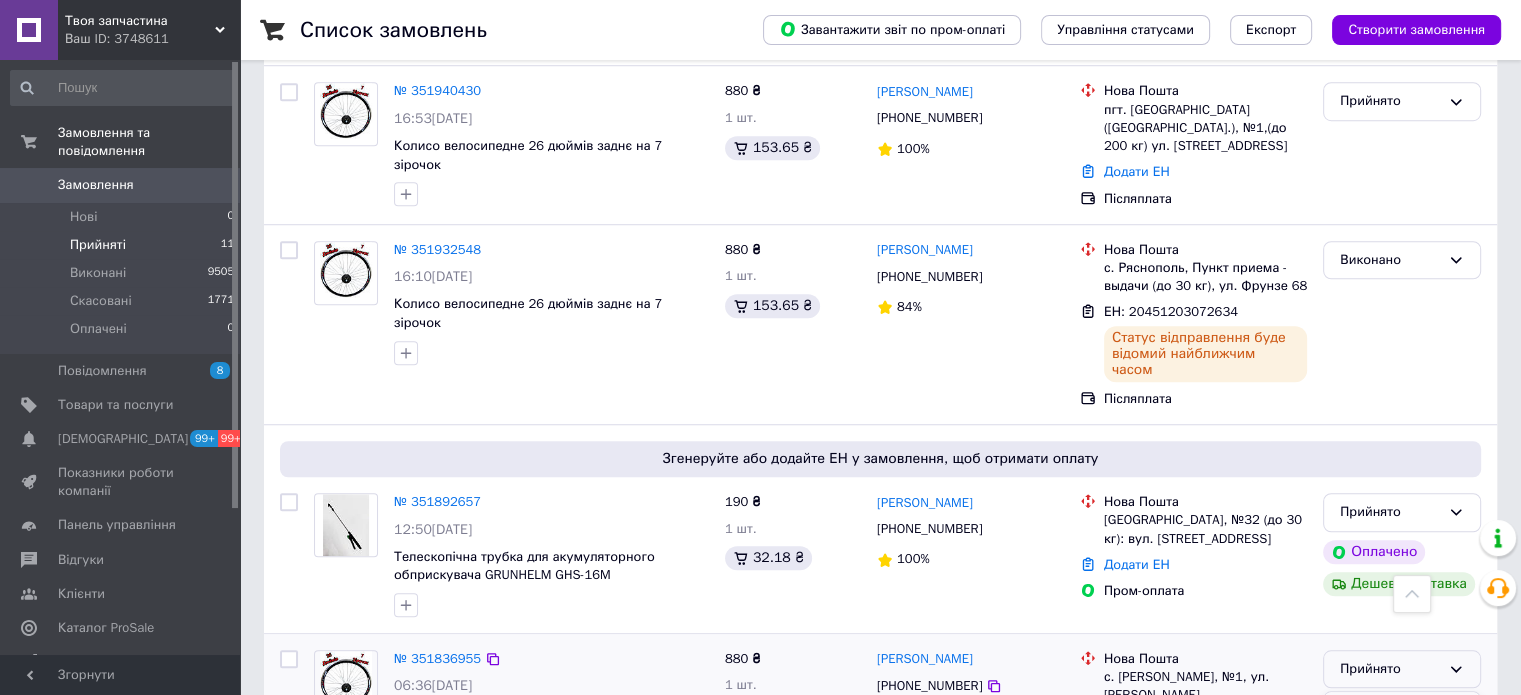 click on "Виконано" at bounding box center (1402, 710) 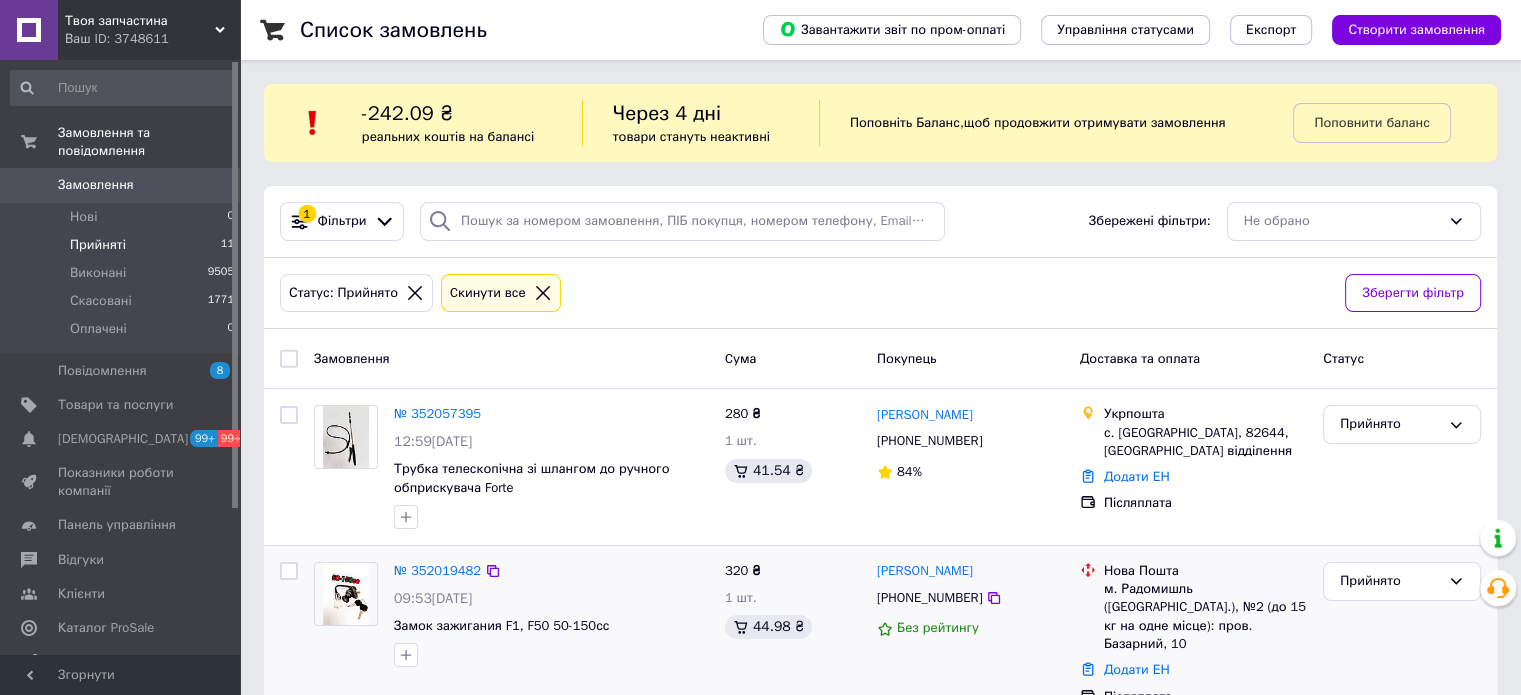 scroll, scrollTop: 0, scrollLeft: 0, axis: both 